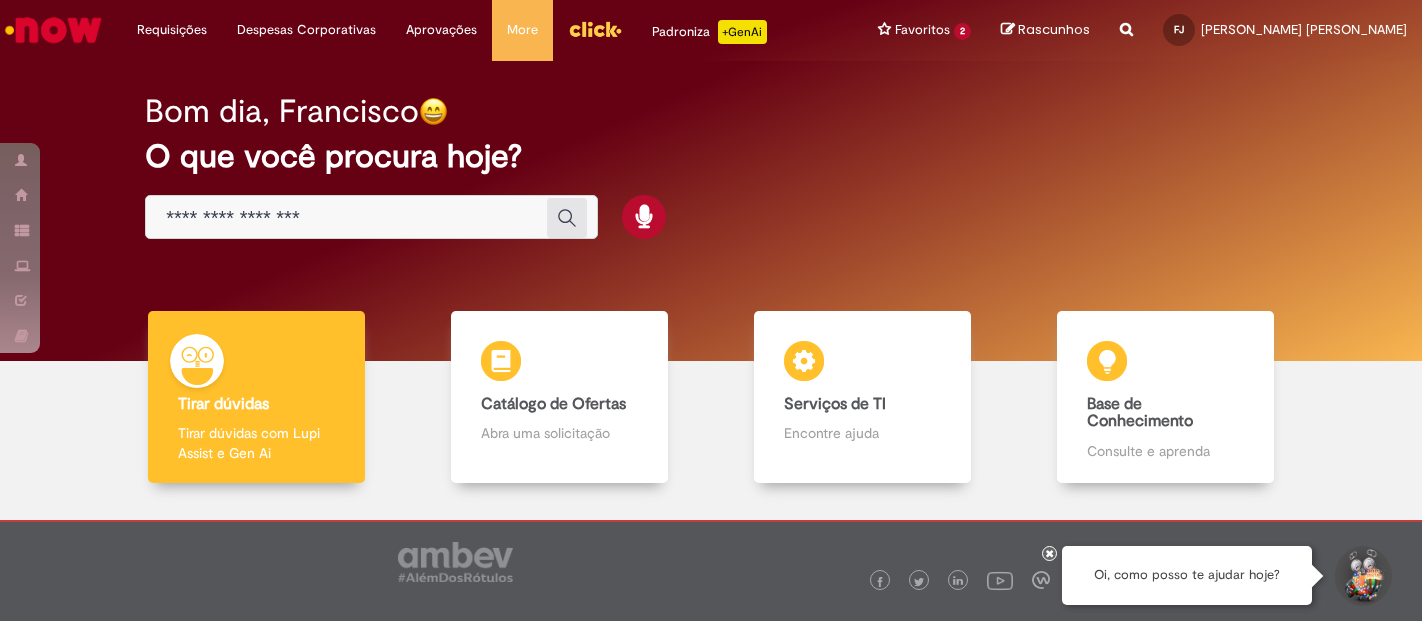scroll, scrollTop: 0, scrollLeft: 0, axis: both 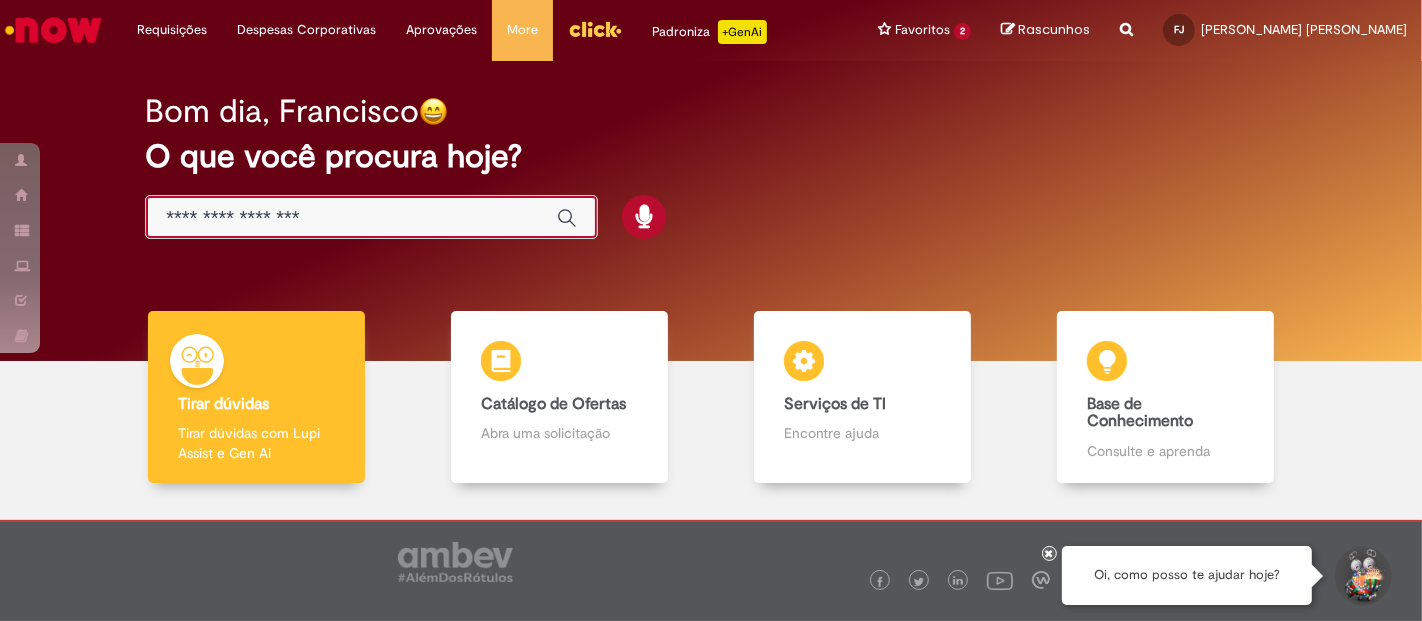 click at bounding box center [351, 218] 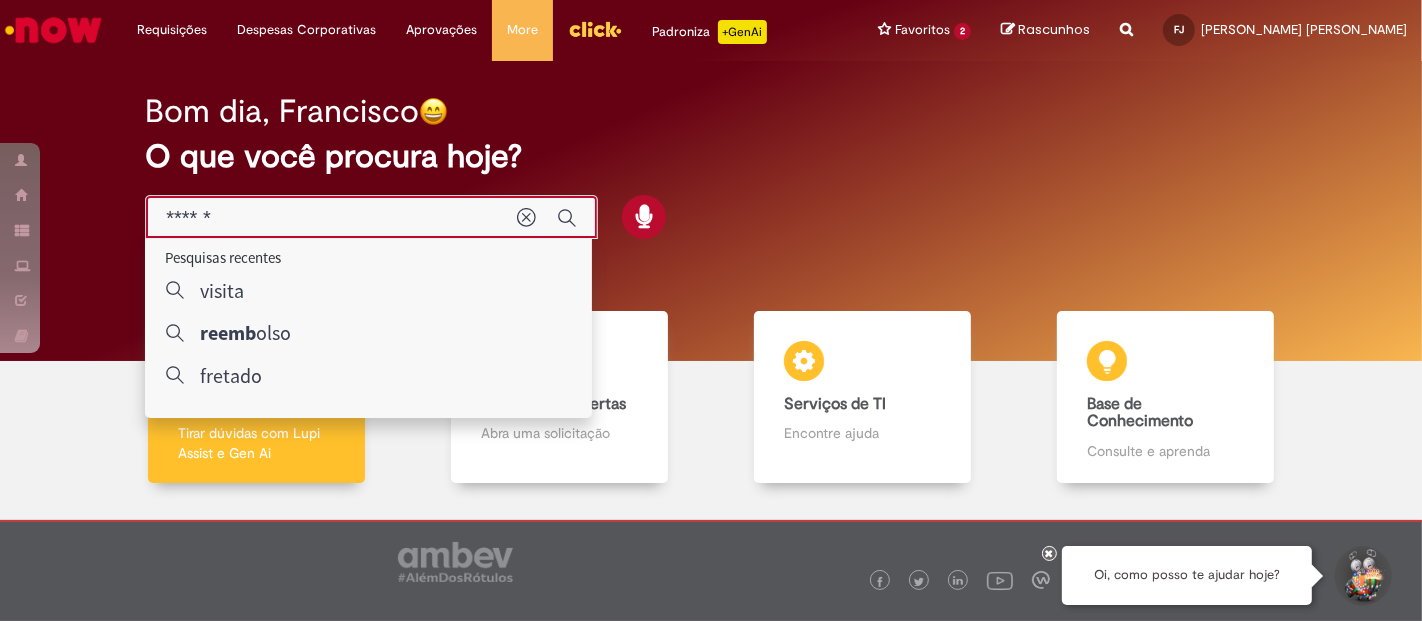 type on "*******" 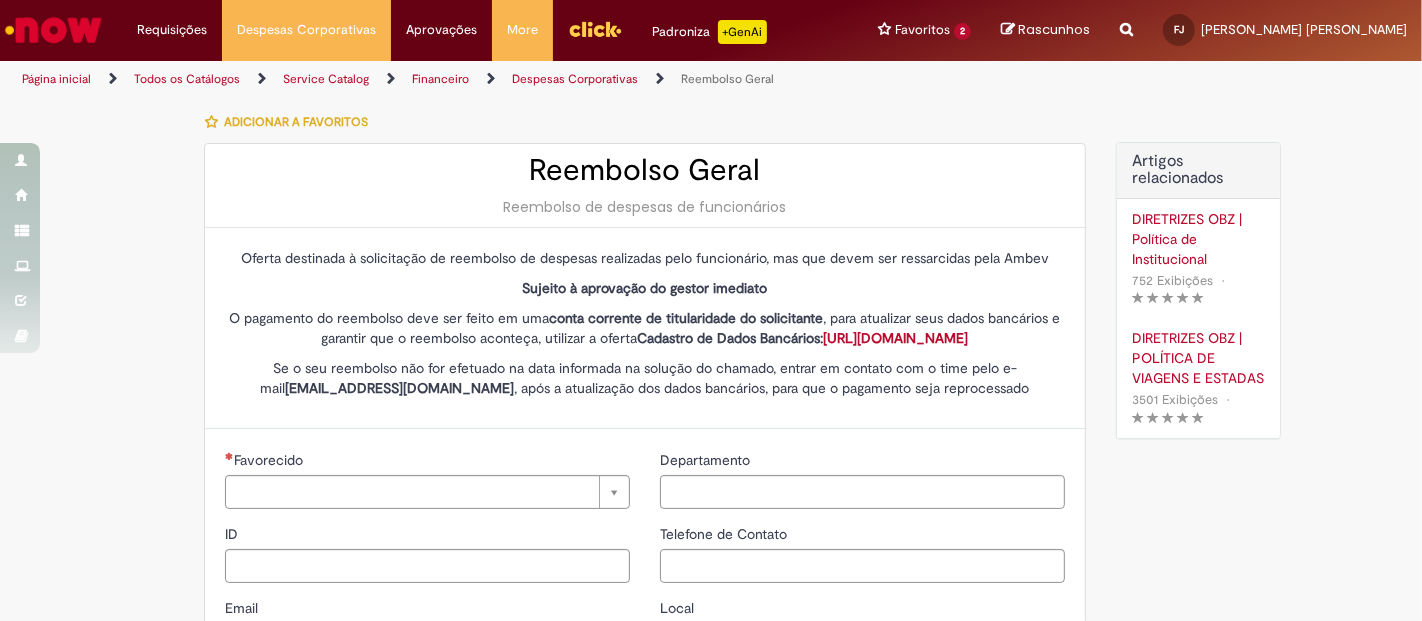 type on "********" 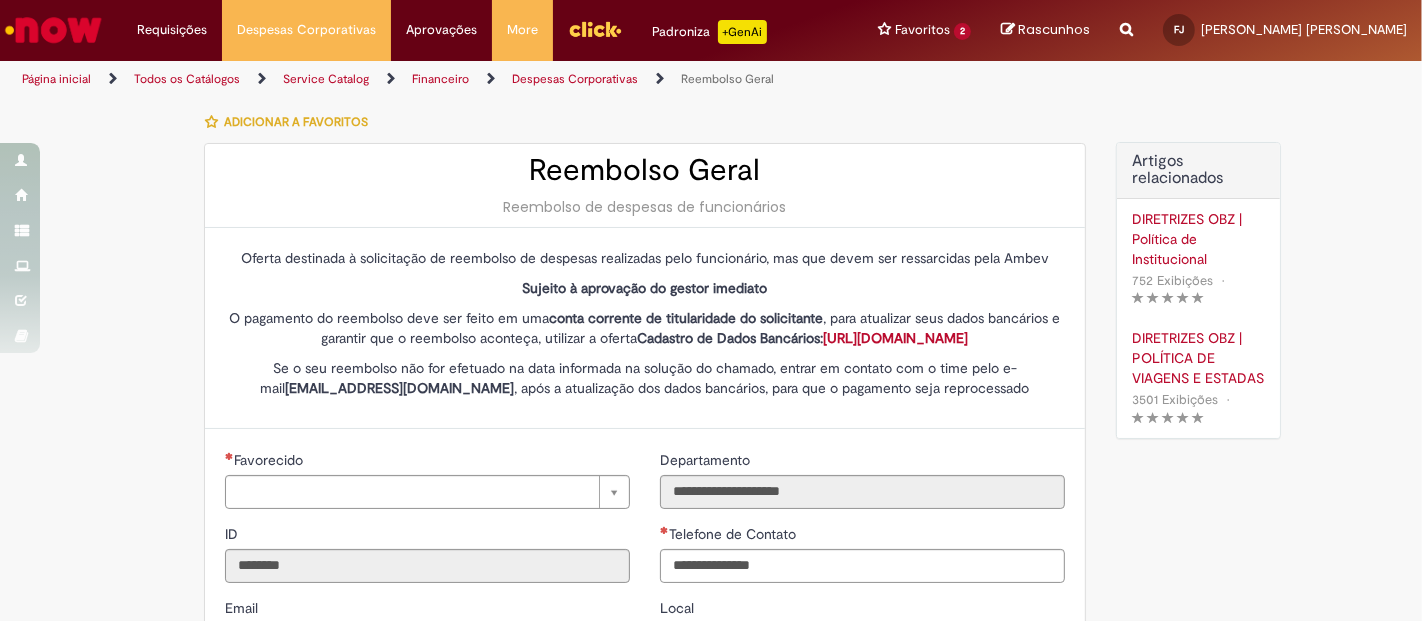 type on "**********" 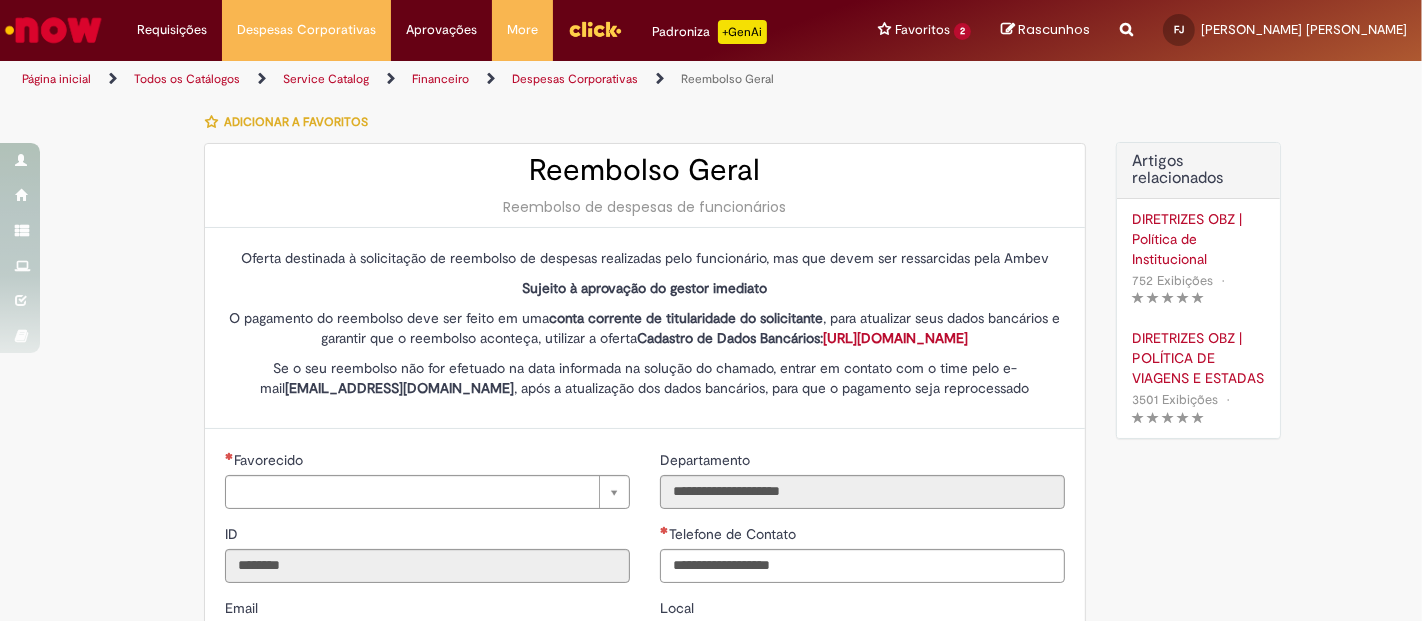 type on "**********" 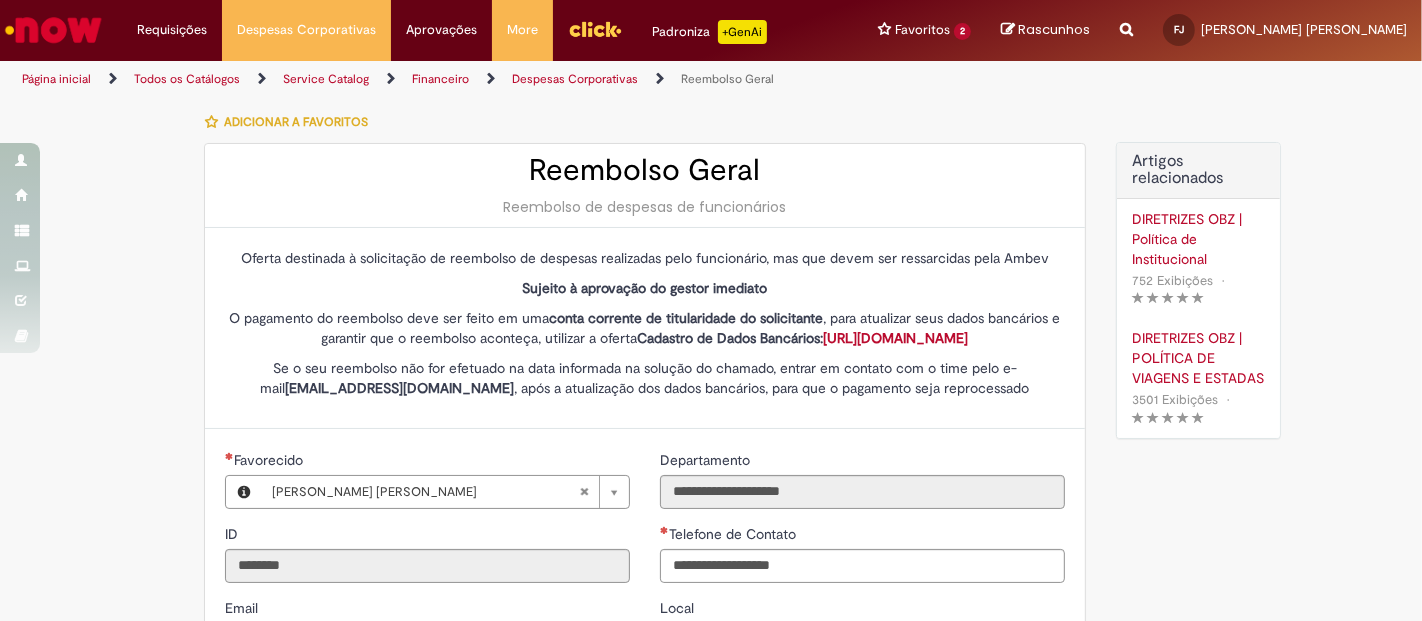 type on "**********" 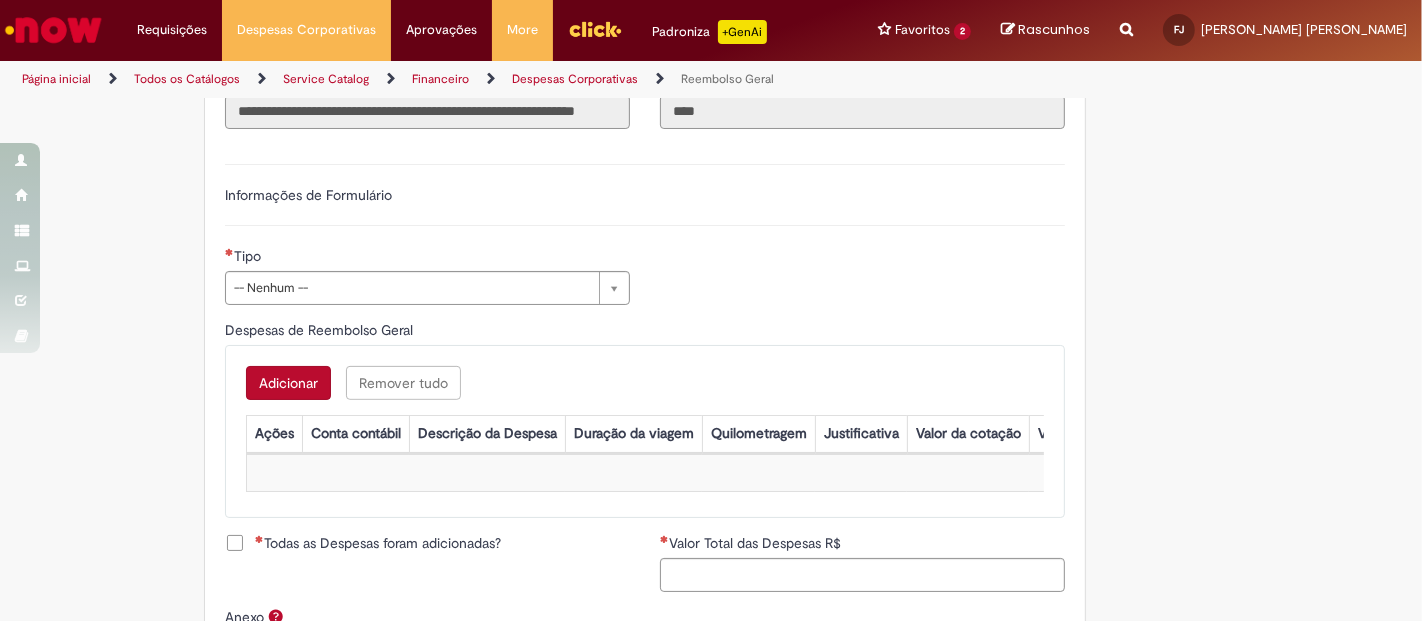 scroll, scrollTop: 666, scrollLeft: 0, axis: vertical 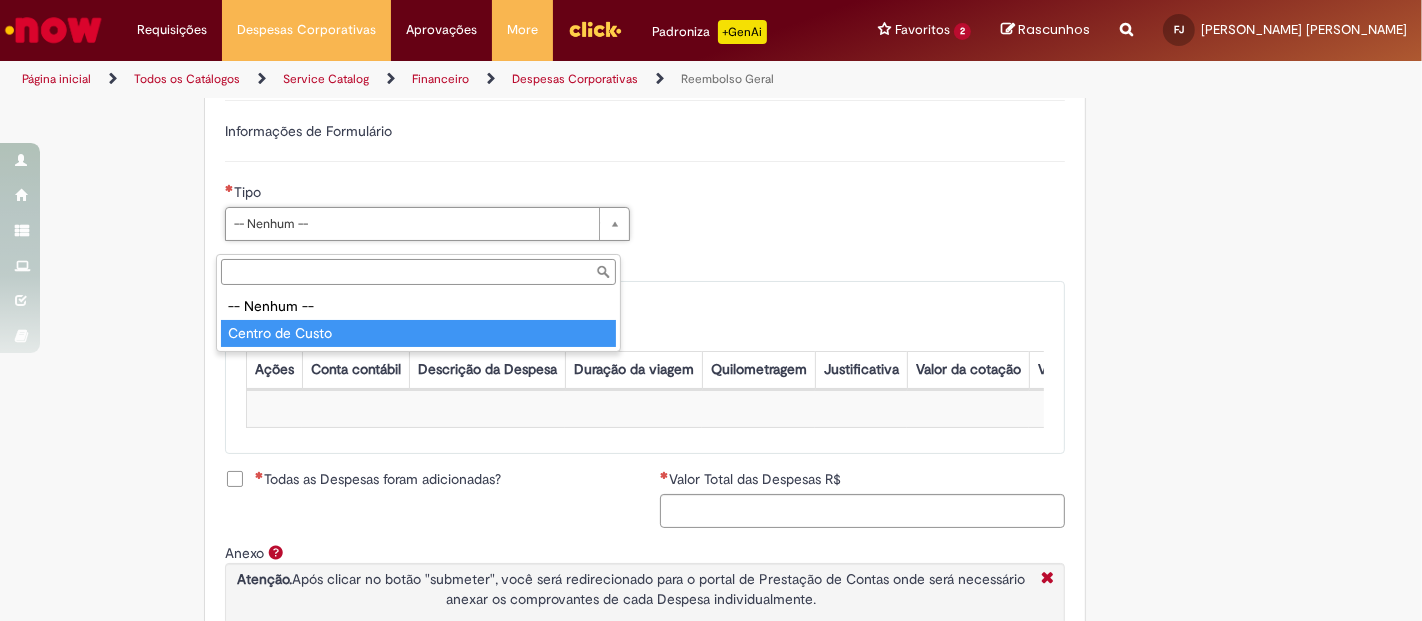 type on "**********" 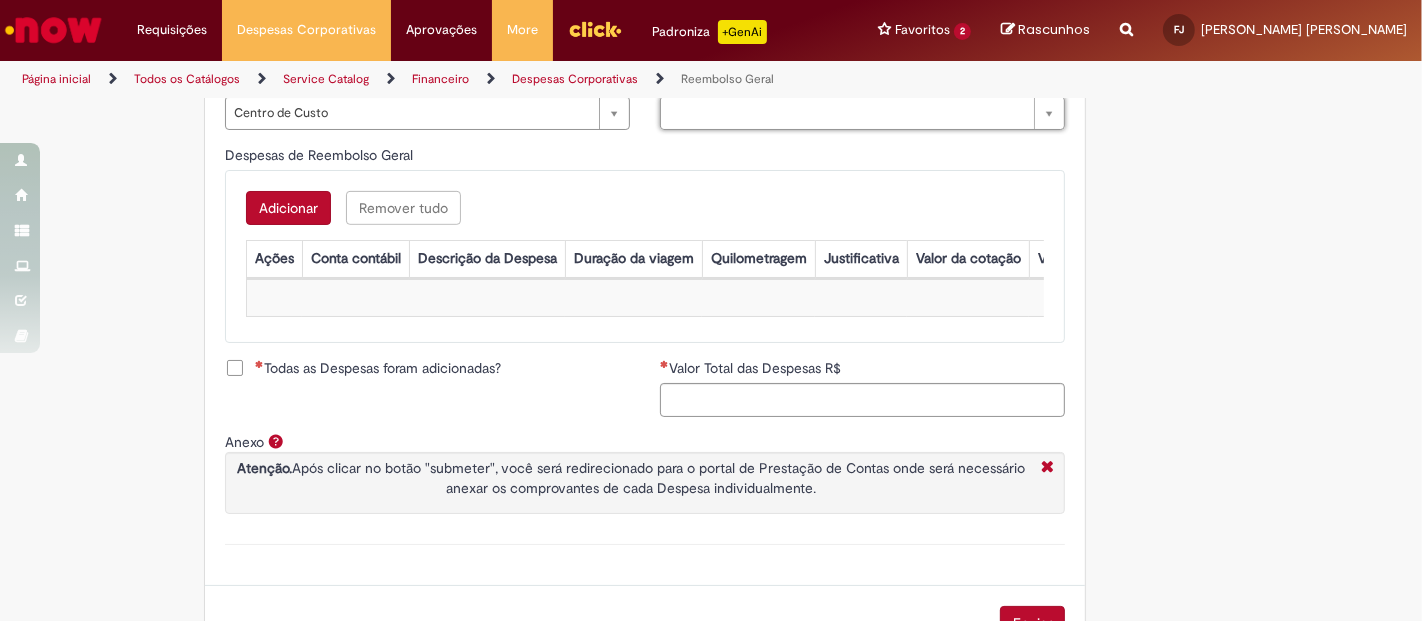 scroll, scrollTop: 777, scrollLeft: 0, axis: vertical 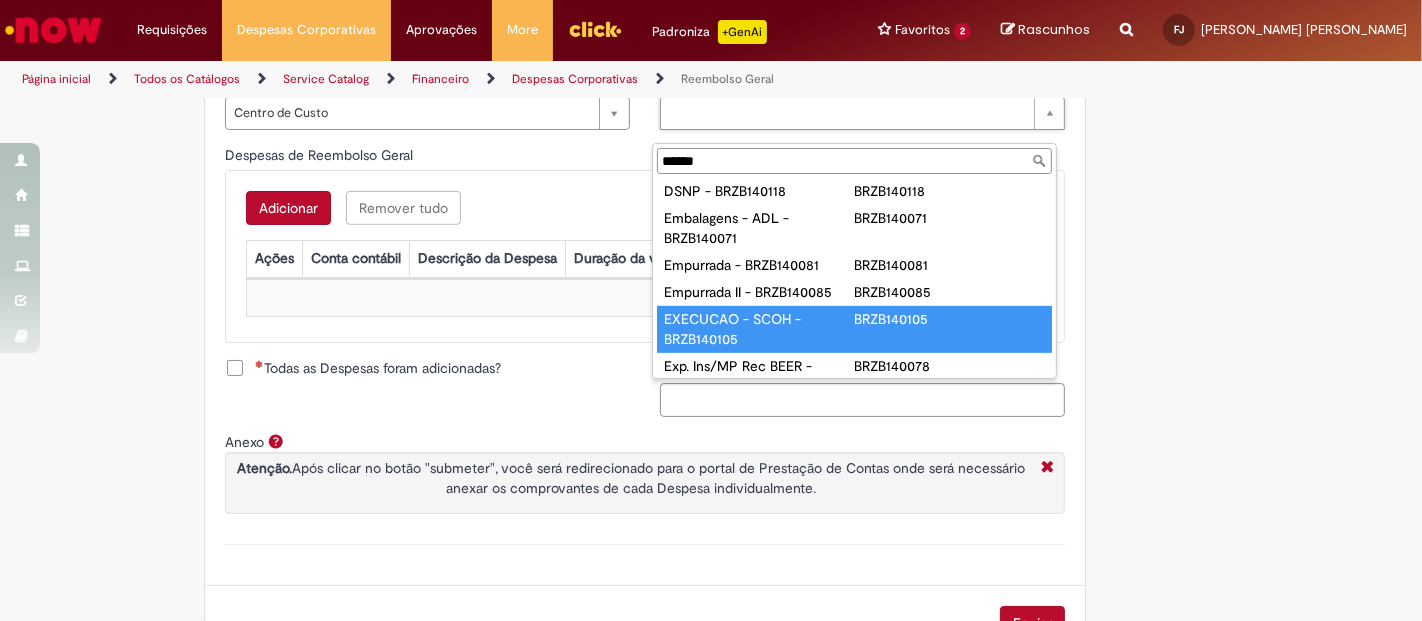 type on "******" 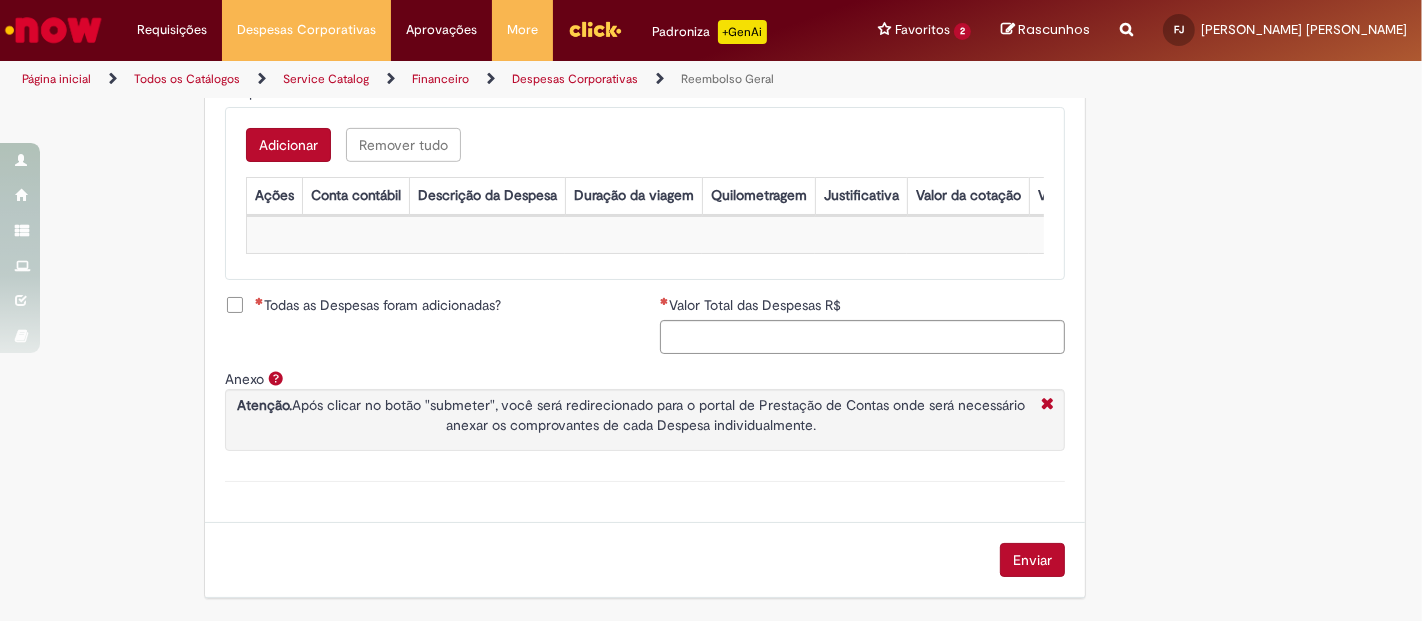 scroll, scrollTop: 869, scrollLeft: 0, axis: vertical 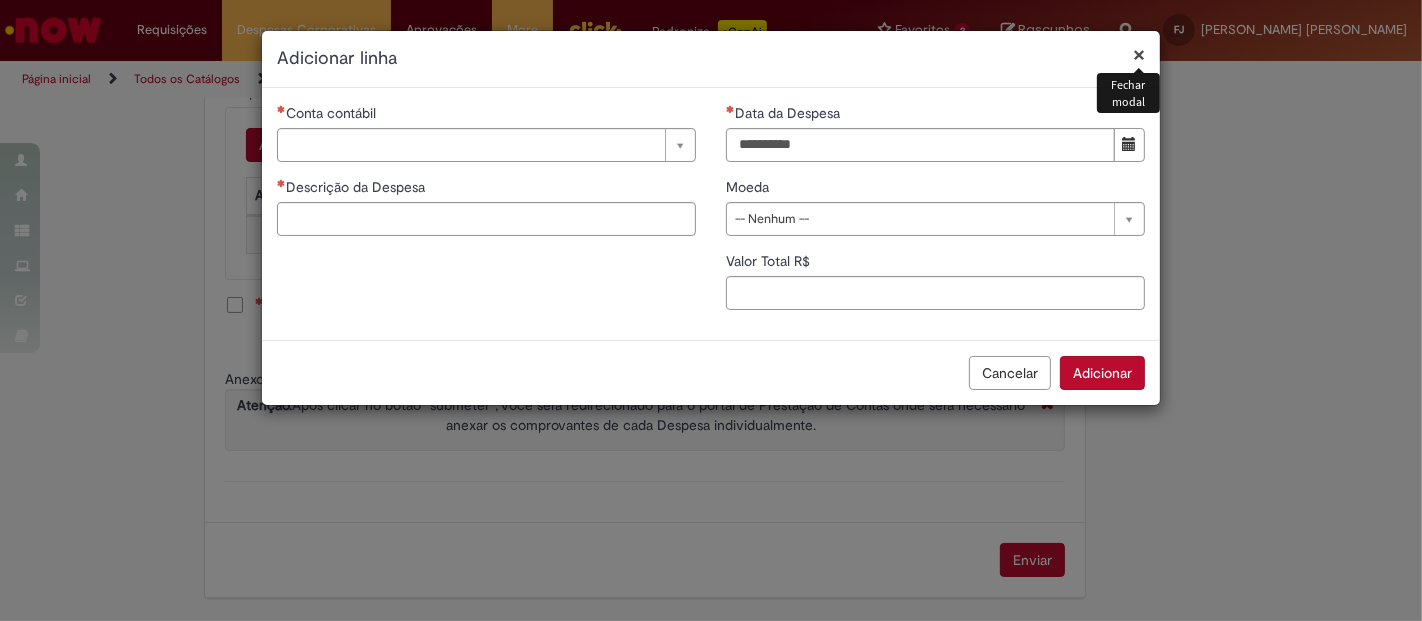 click on "Conta contábil          Pesquisar usando lista                 Conta contábil                     Descrição da Despesa Duração da viagem Quilometragem Justificativa Valor da cotação Valor por Litro" at bounding box center [486, 177] 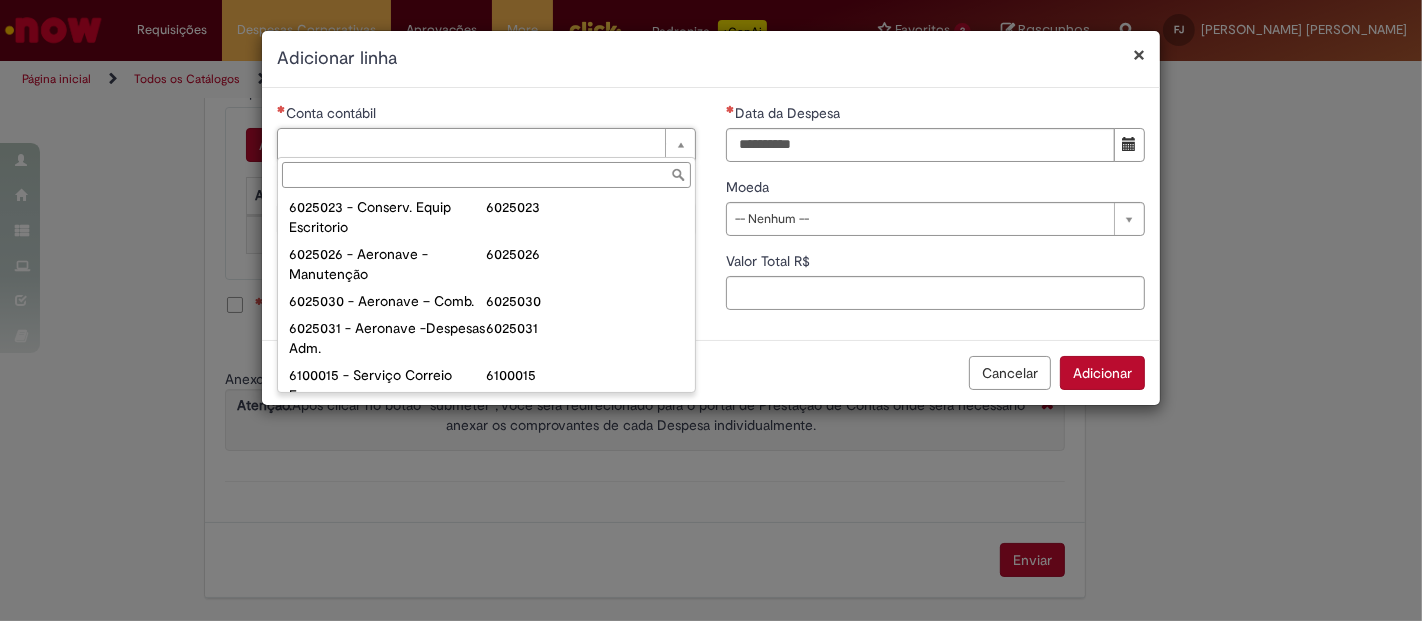 scroll, scrollTop: 820, scrollLeft: 0, axis: vertical 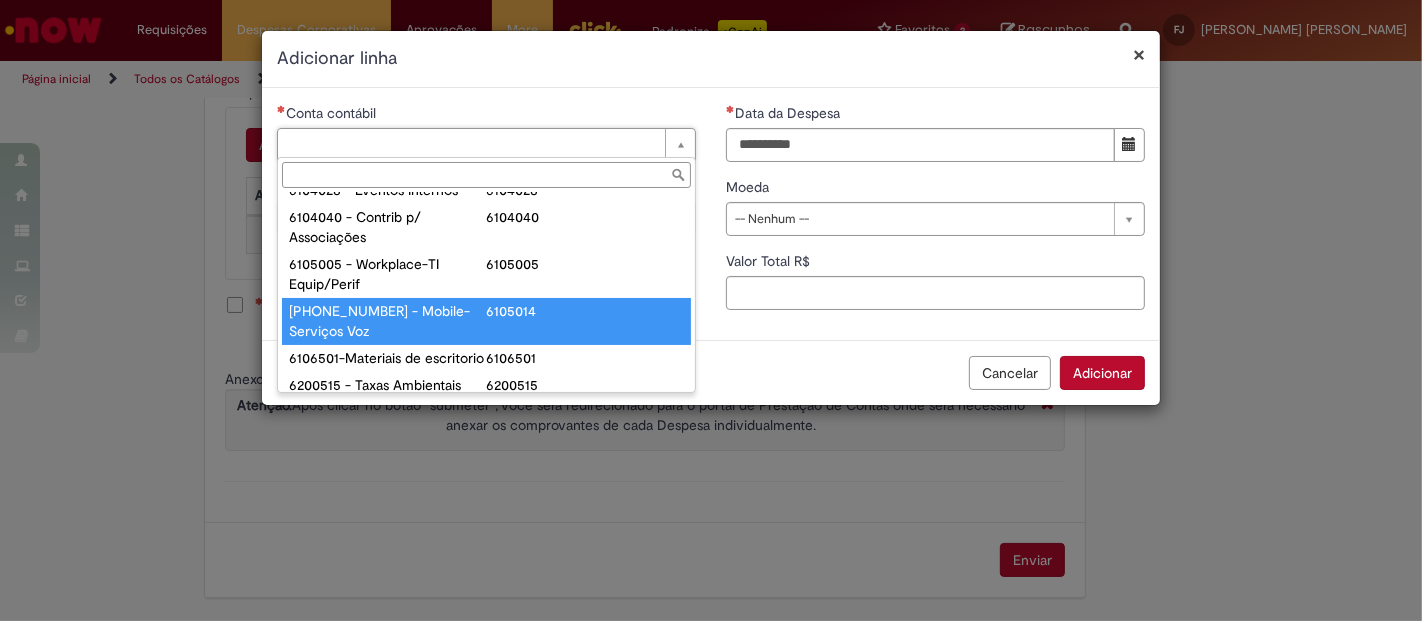 type on "**********" 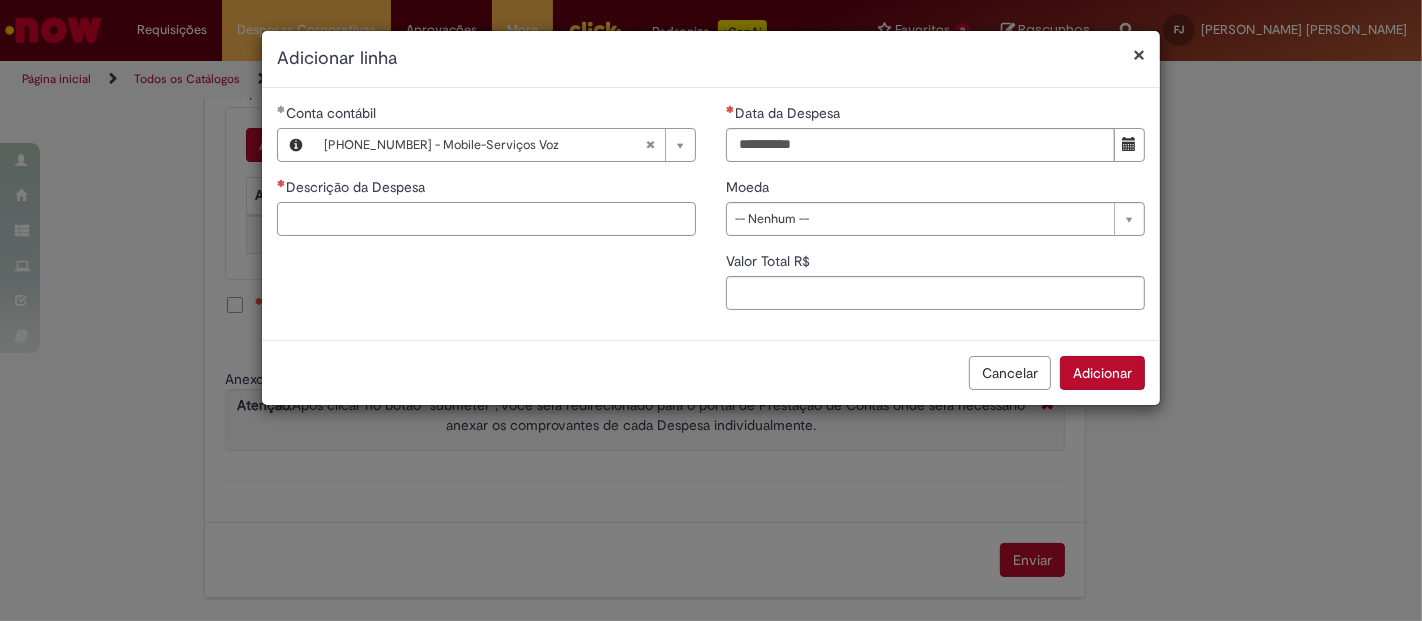 click on "Descrição da Despesa" at bounding box center (486, 219) 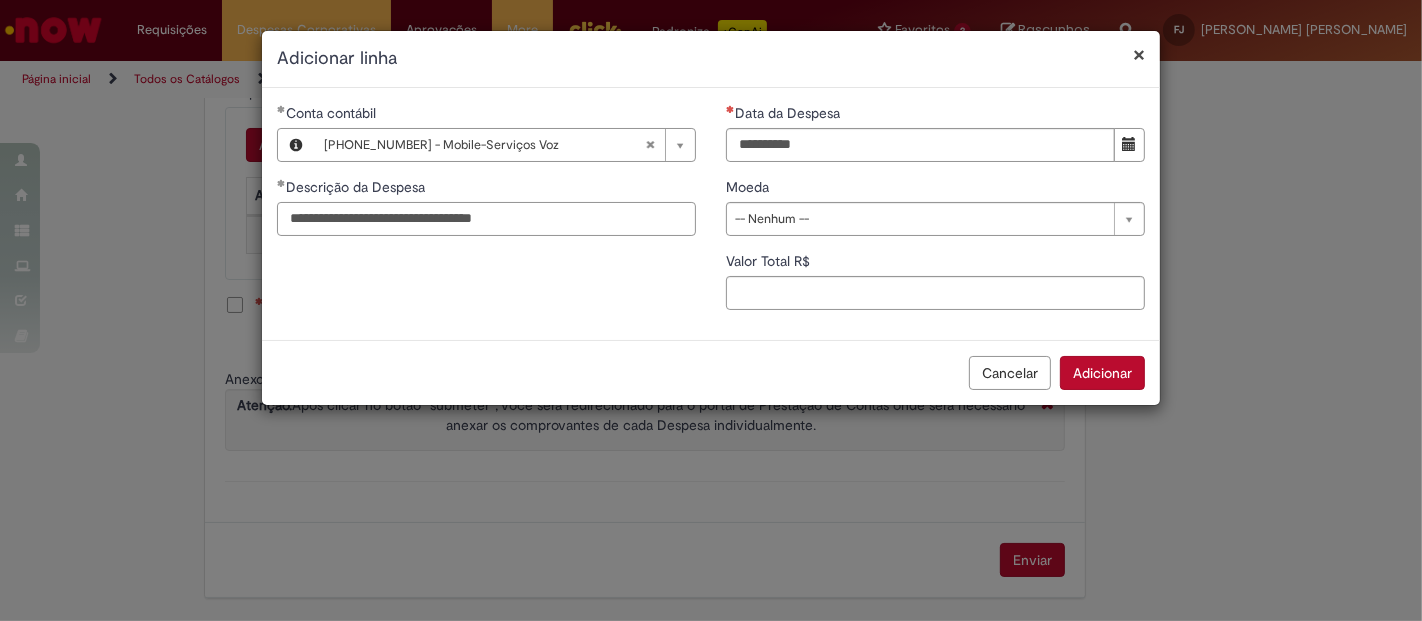 type on "**********" 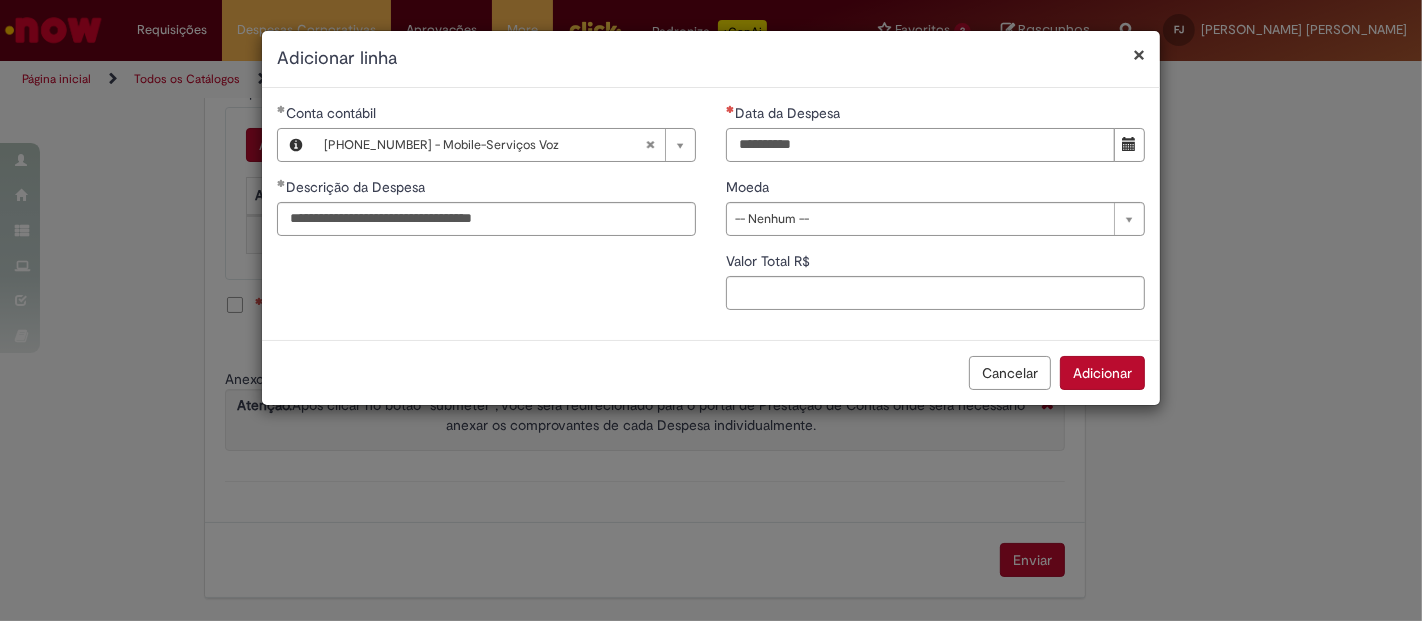 click on "Data da Despesa" at bounding box center [920, 145] 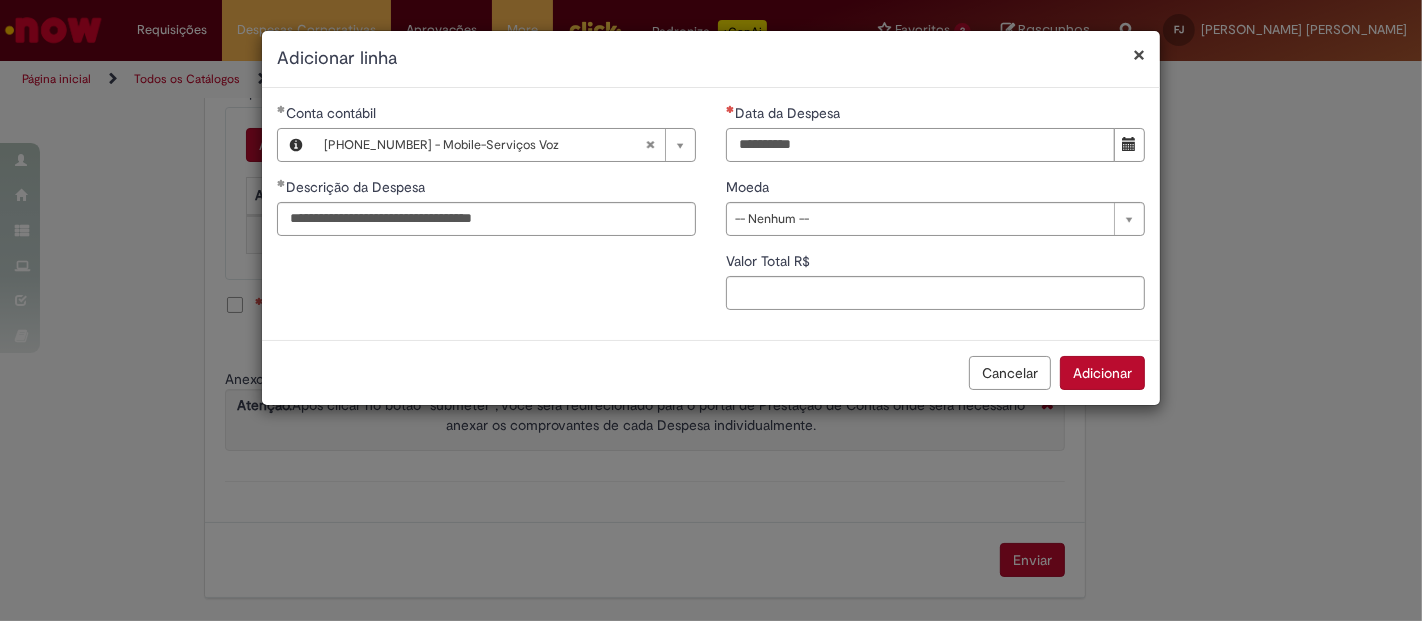 type on "**********" 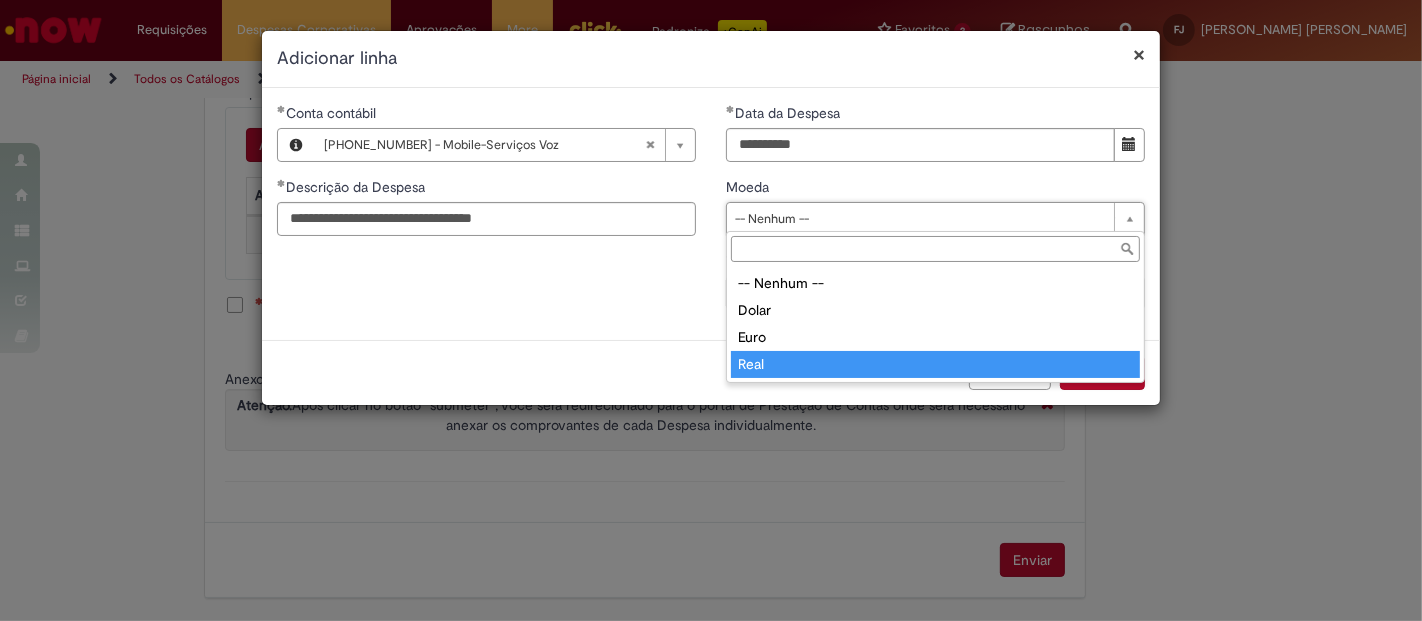 type on "****" 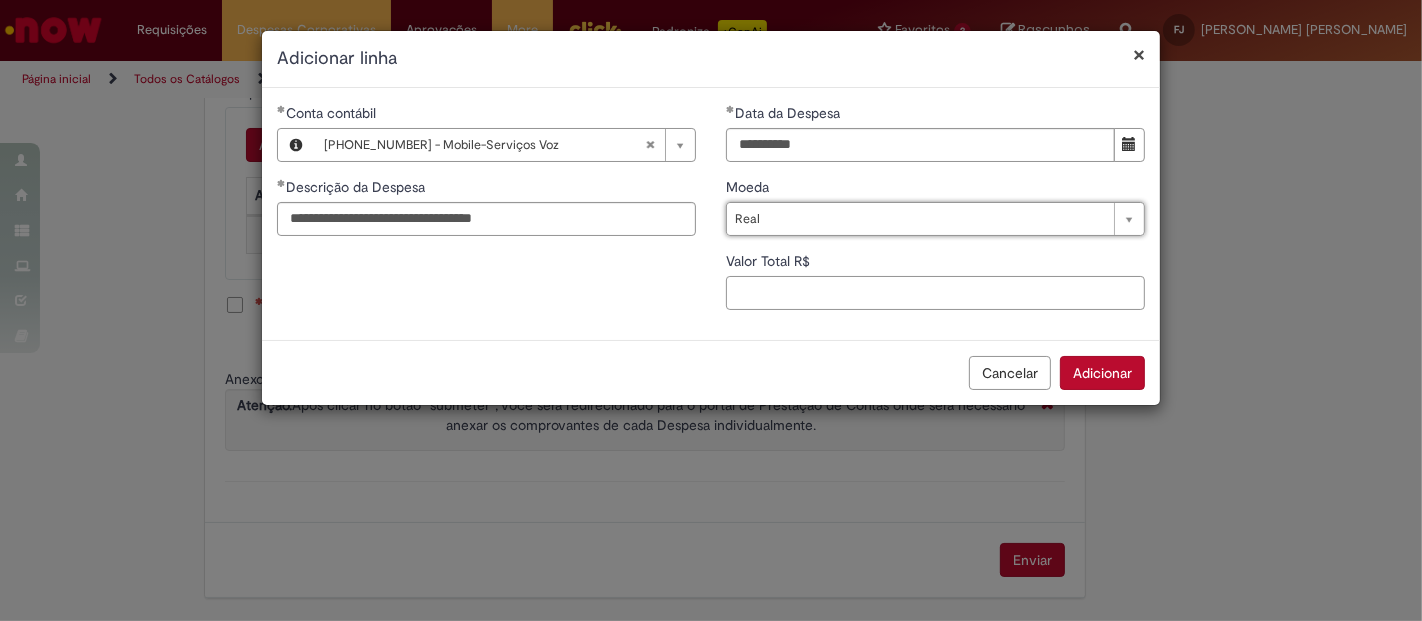click on "Valor Total R$" at bounding box center (935, 293) 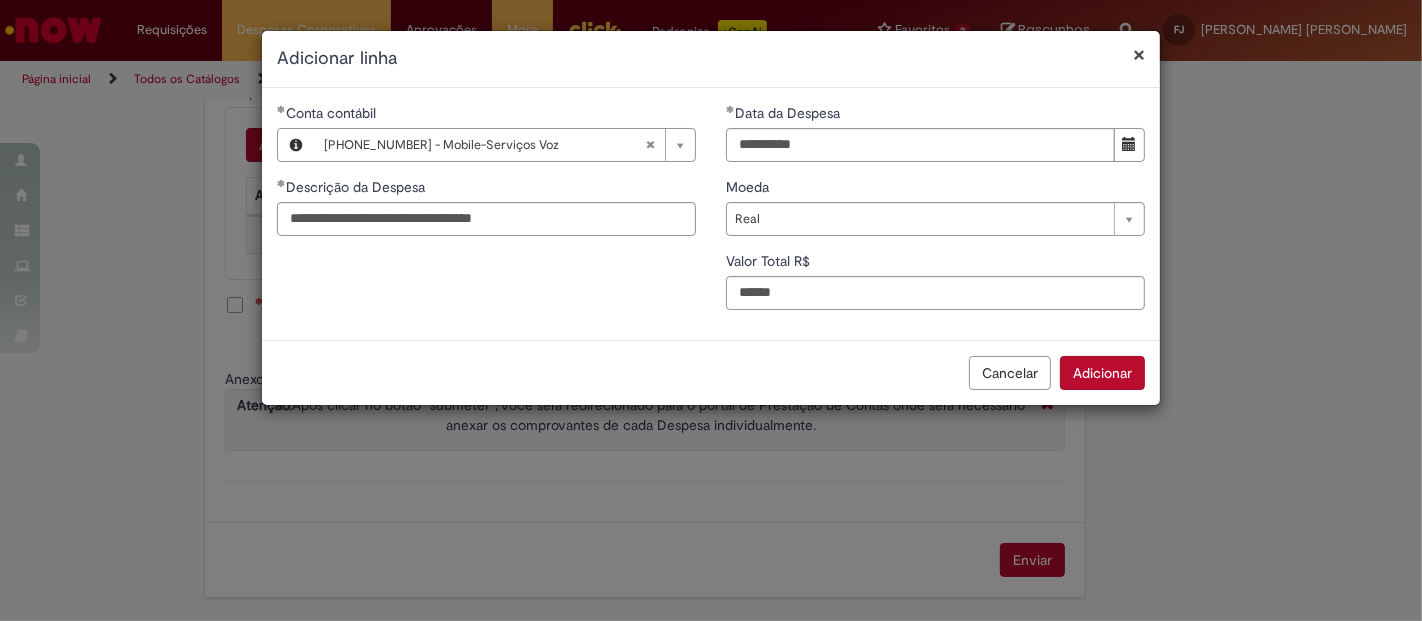 type on "***" 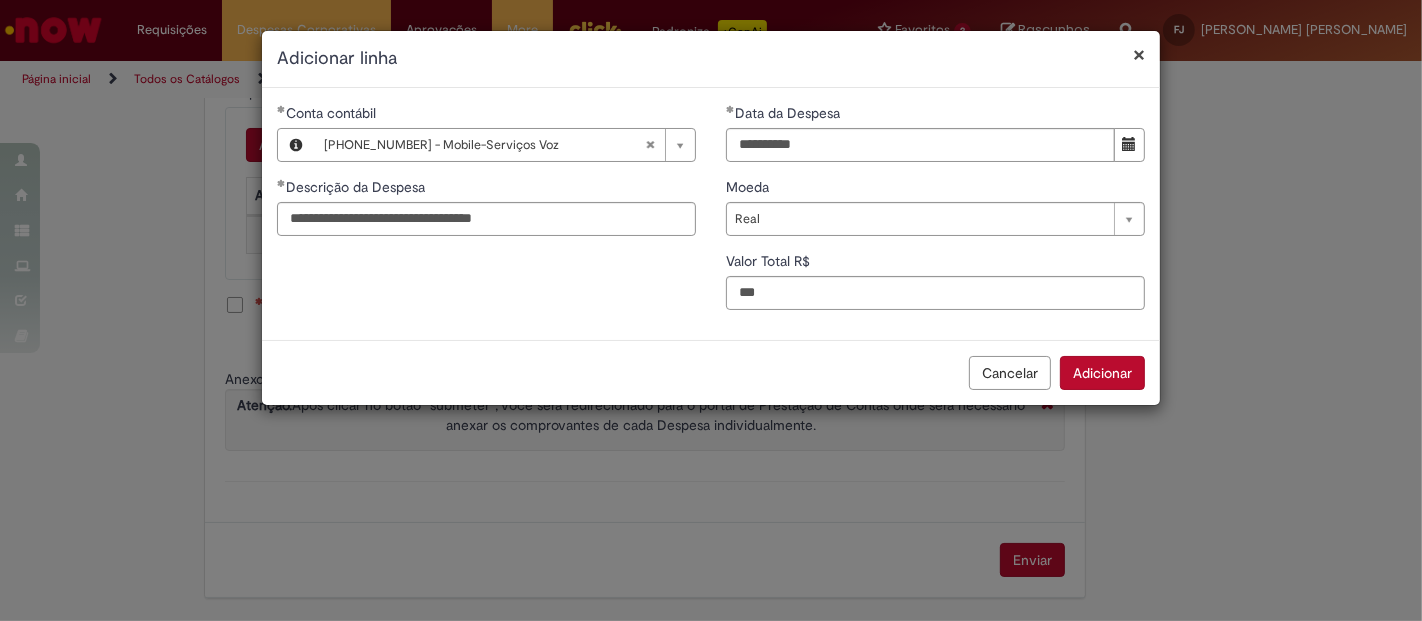 click on "Adicionar" at bounding box center [1102, 373] 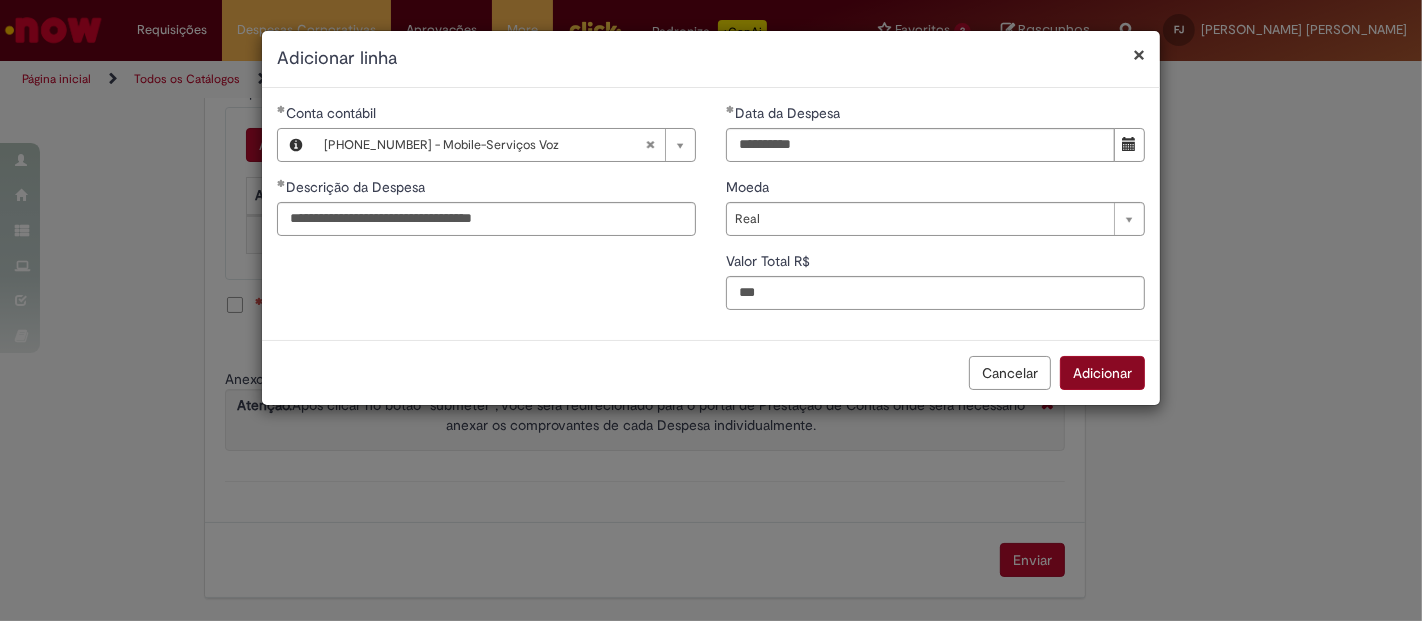 scroll, scrollTop: 869, scrollLeft: 0, axis: vertical 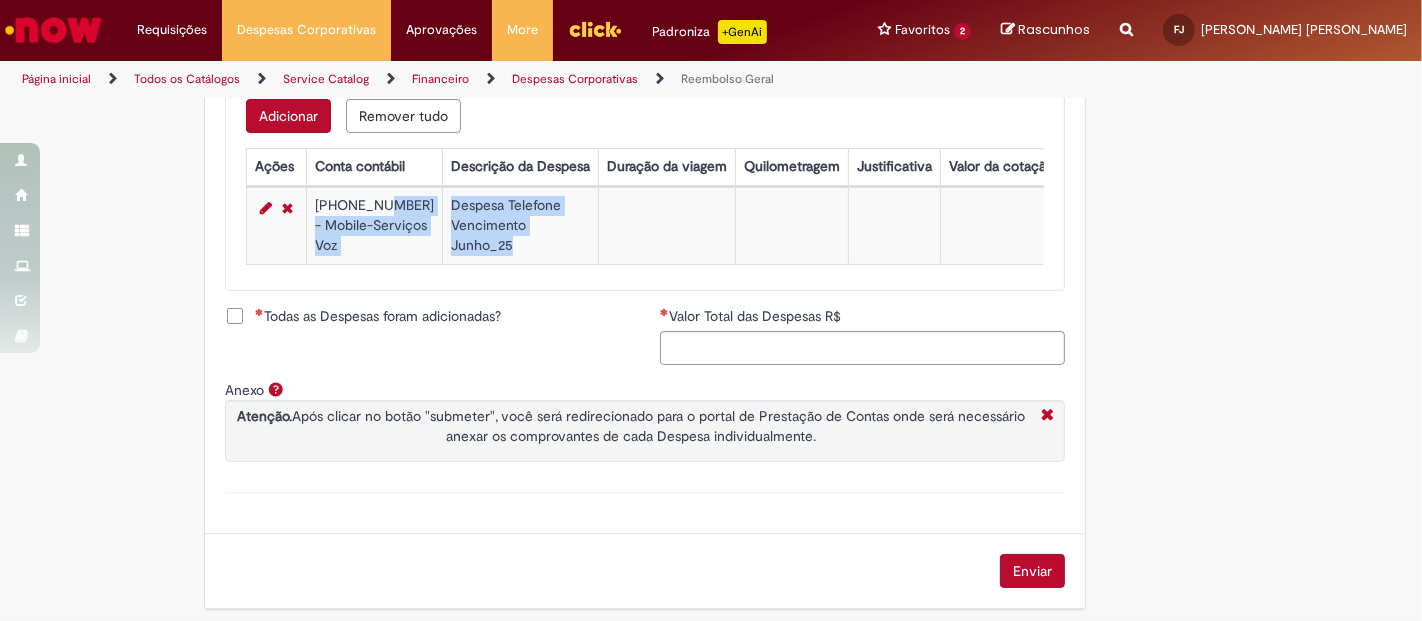 drag, startPoint x: 472, startPoint y: 261, endPoint x: 391, endPoint y: 204, distance: 99.04544 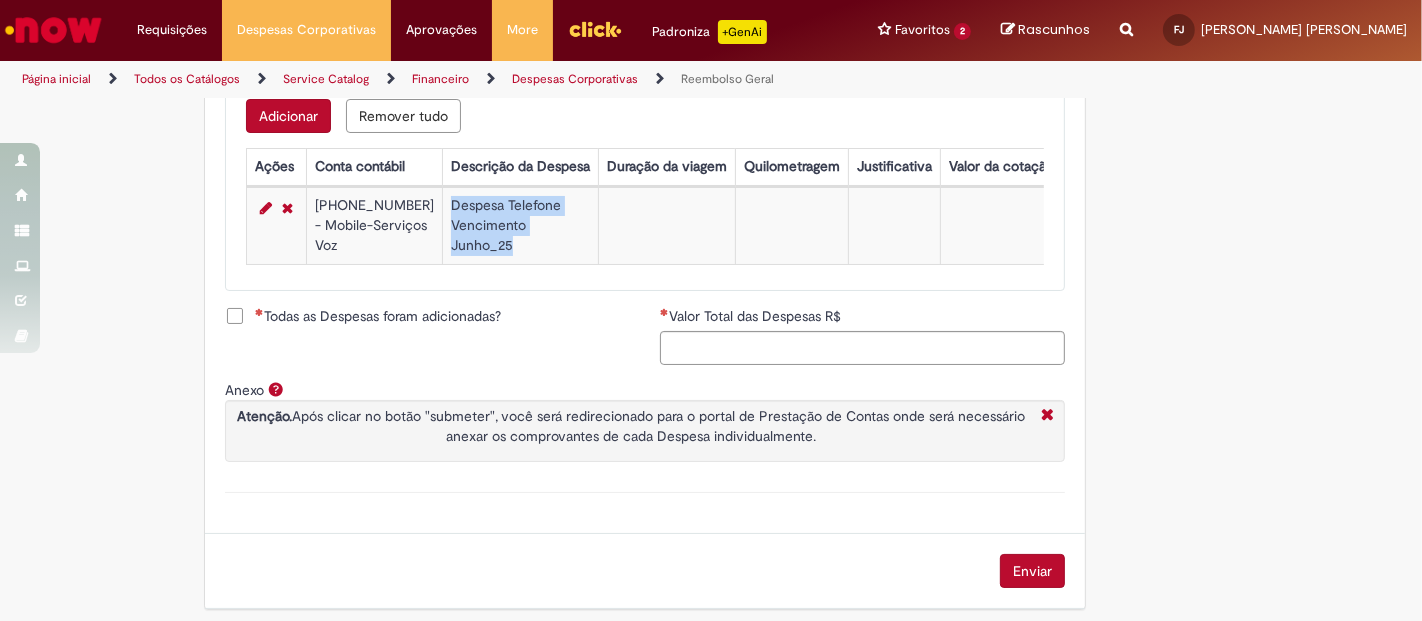 drag, startPoint x: 474, startPoint y: 263, endPoint x: 416, endPoint y: 221, distance: 71.610054 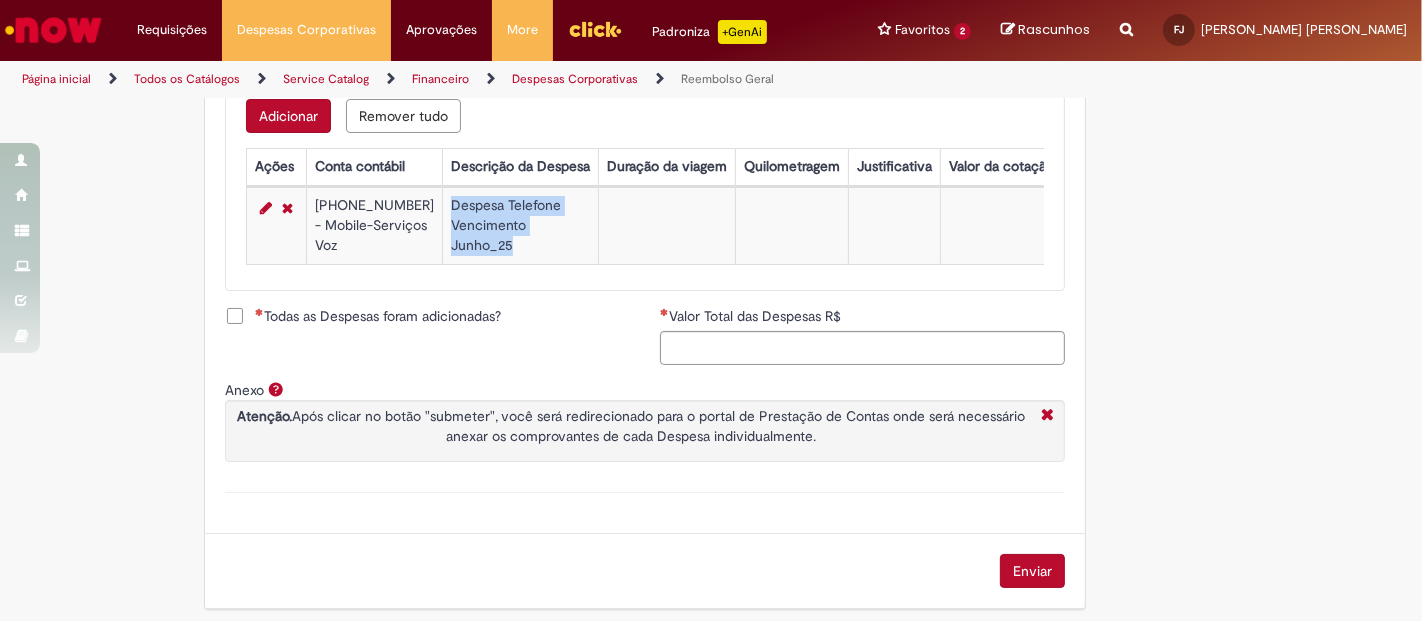 click on "Adicionar" at bounding box center (288, 116) 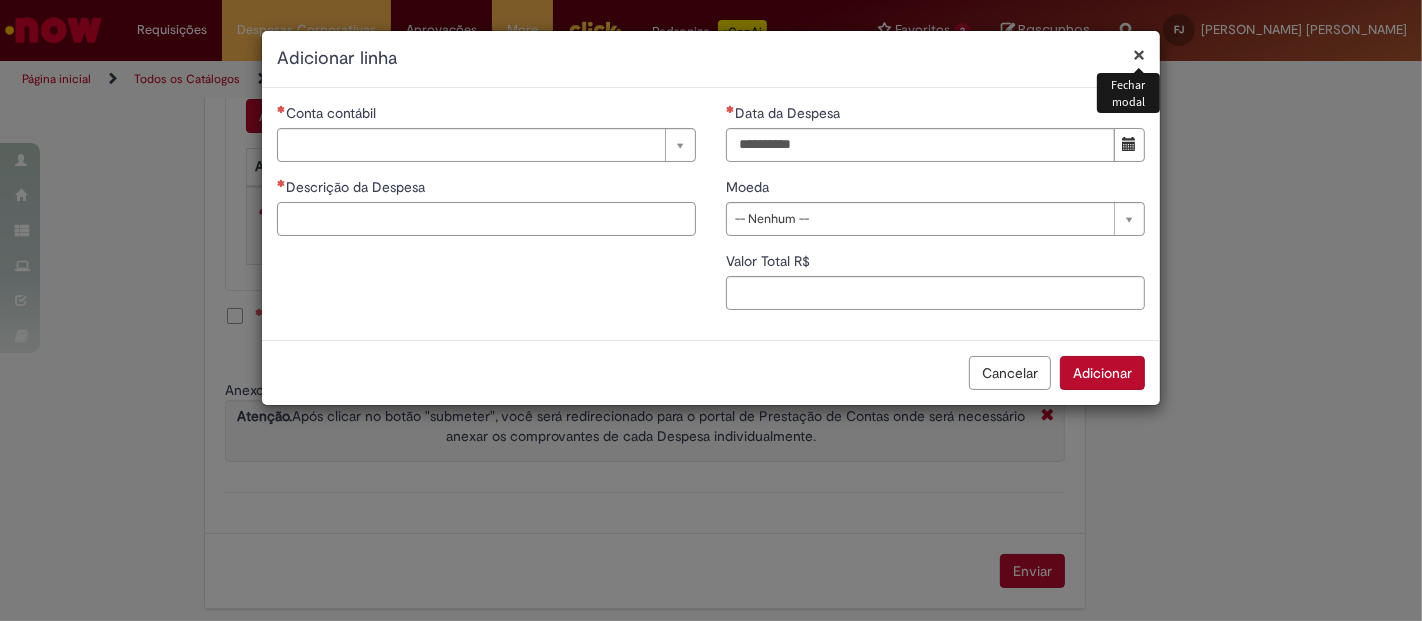 click on "Descrição da Despesa" at bounding box center (486, 219) 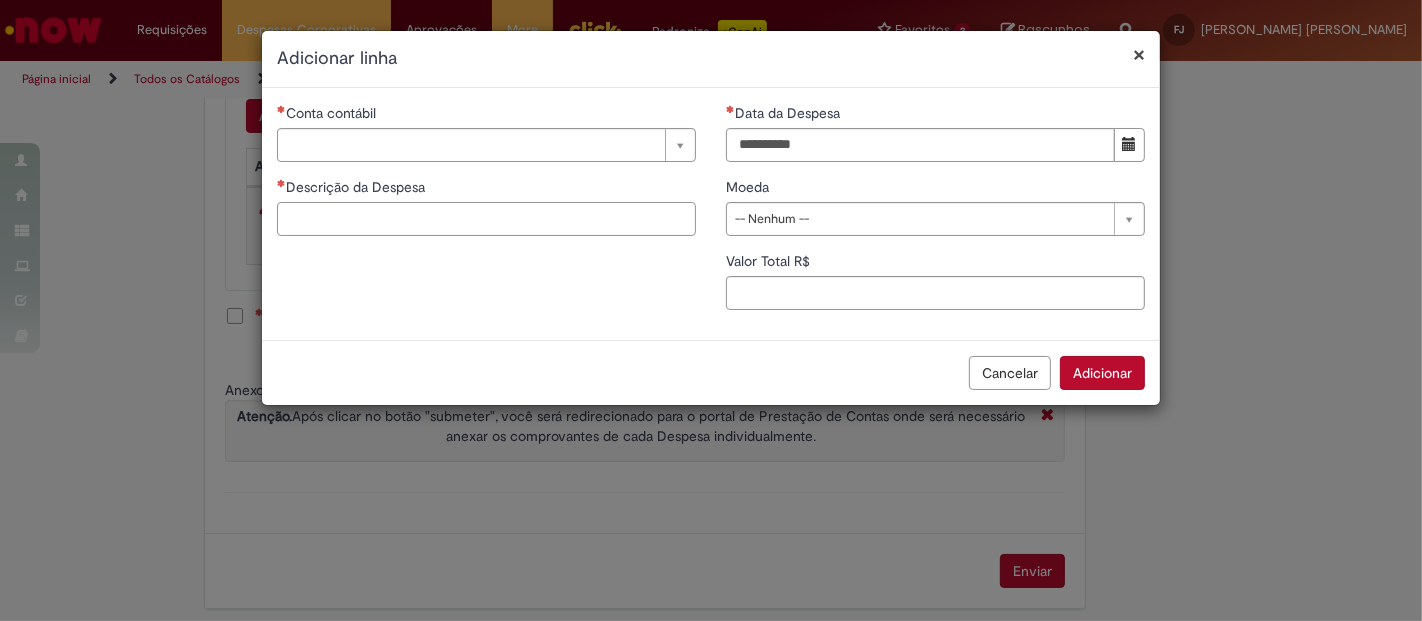 paste on "**********" 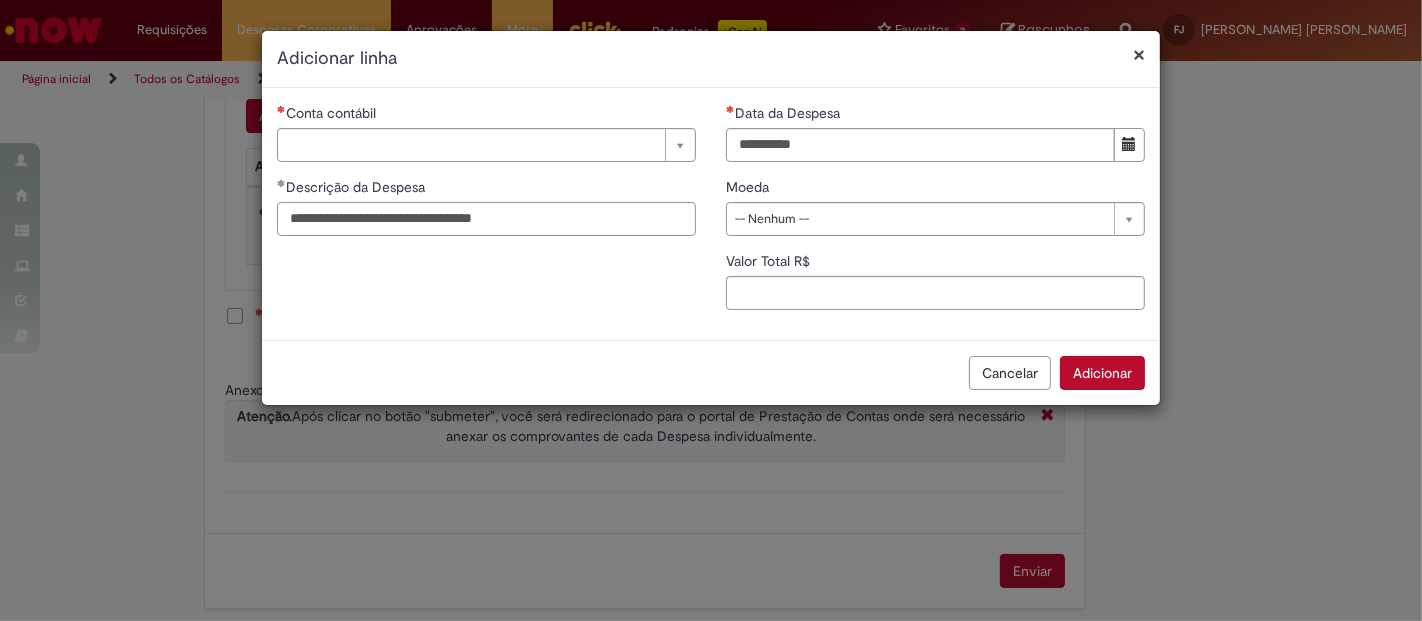 type on "**********" 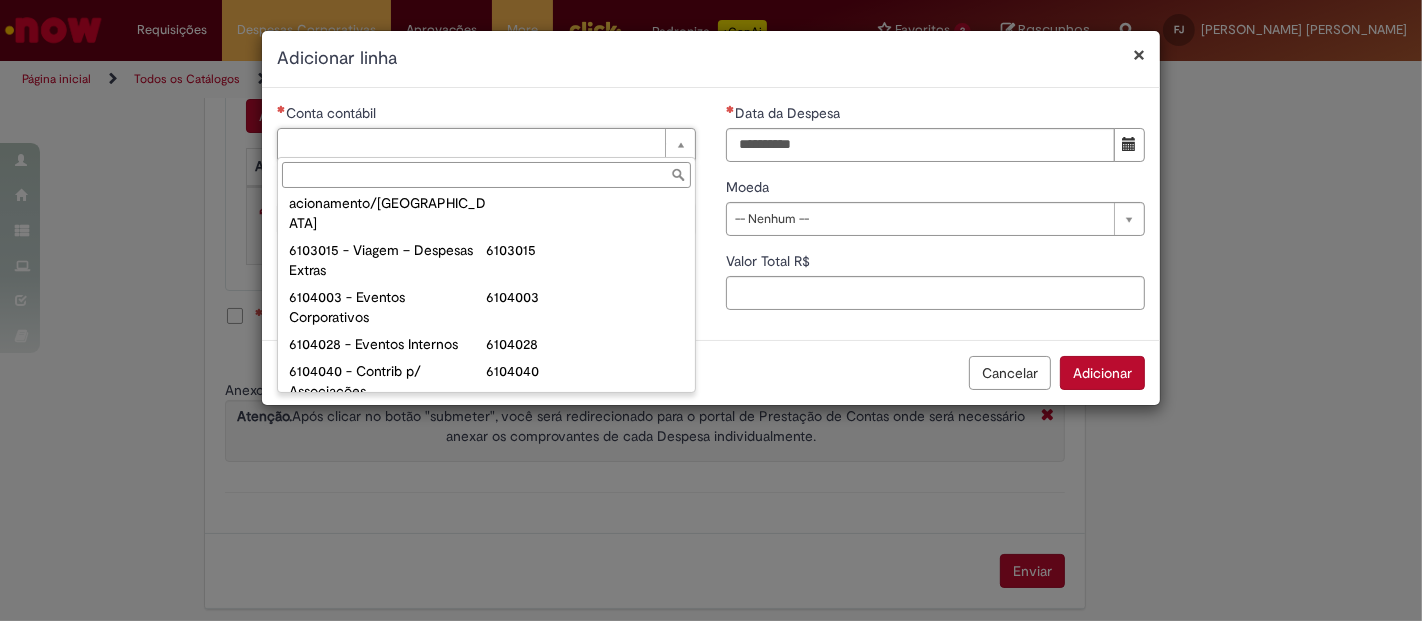 scroll, scrollTop: 1111, scrollLeft: 0, axis: vertical 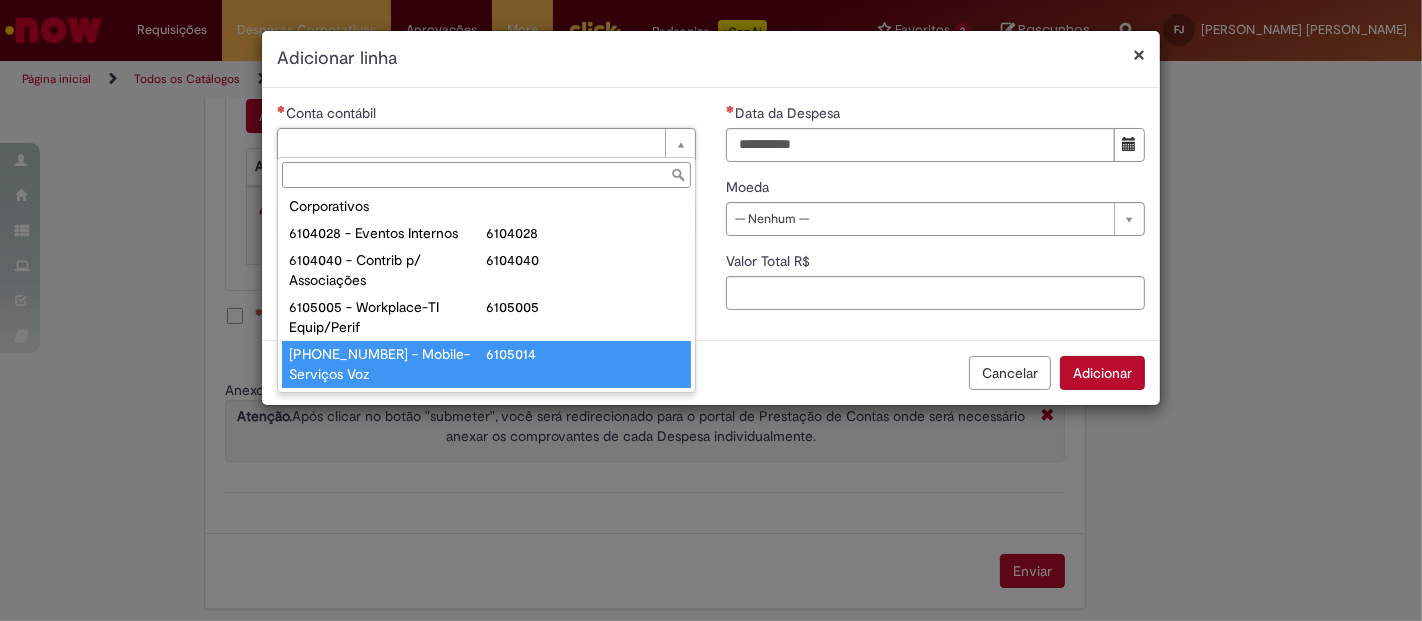 type on "**********" 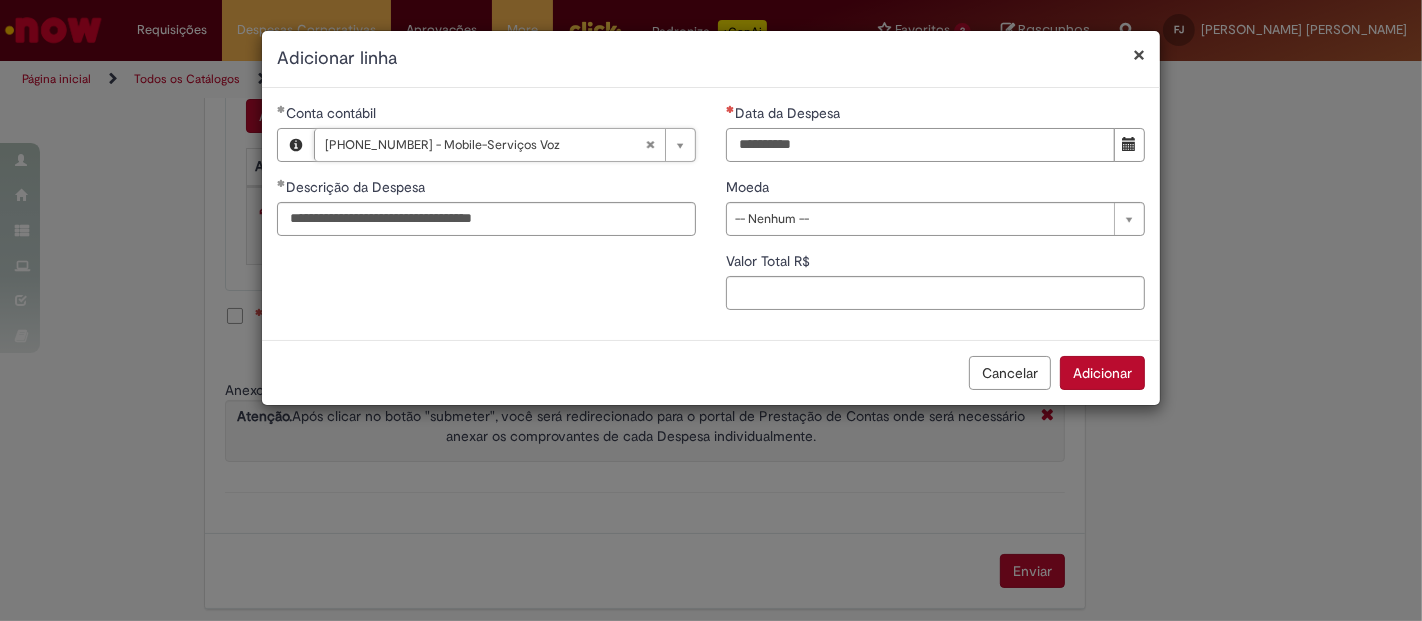 click on "Data da Despesa" at bounding box center (920, 145) 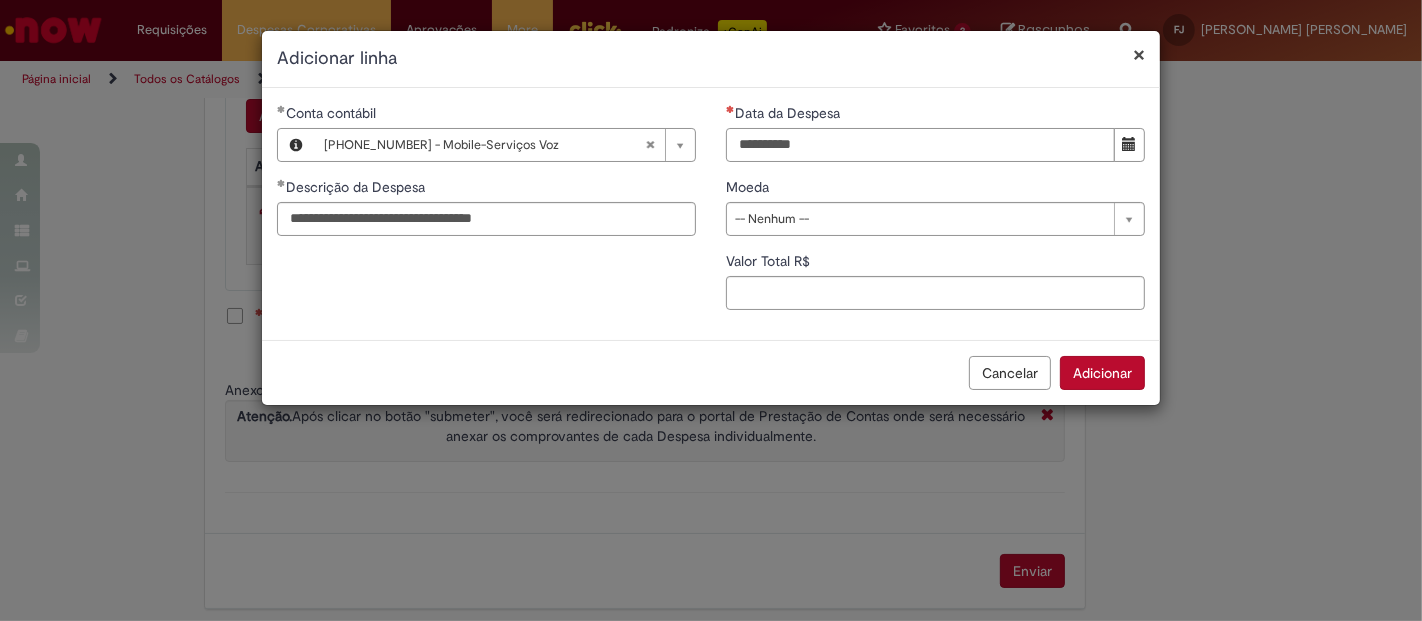 type on "**********" 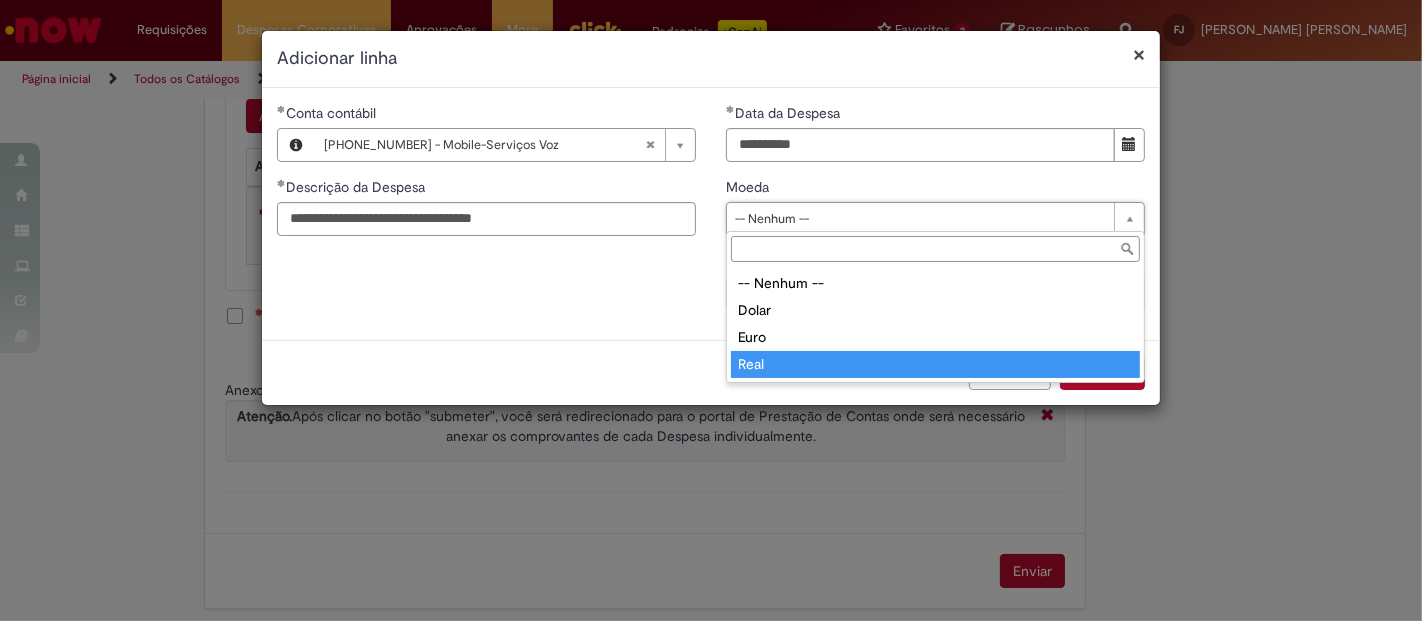 type on "****" 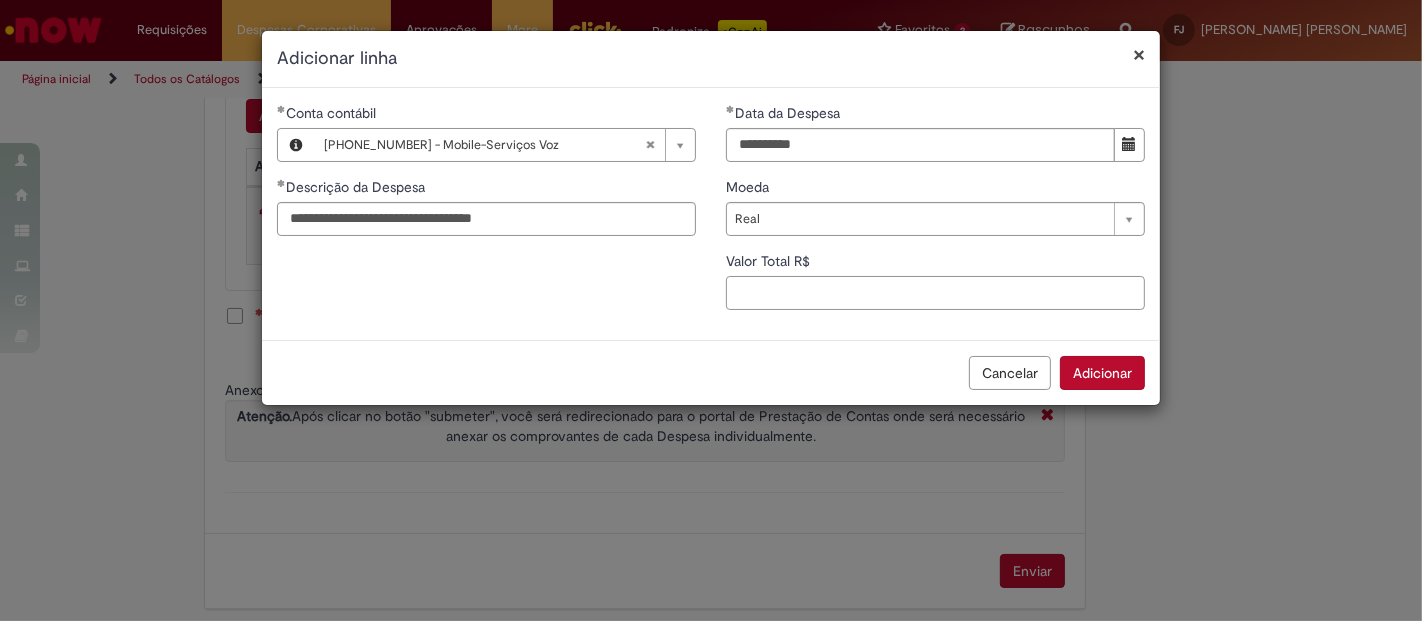 click on "Valor Total R$" at bounding box center [935, 293] 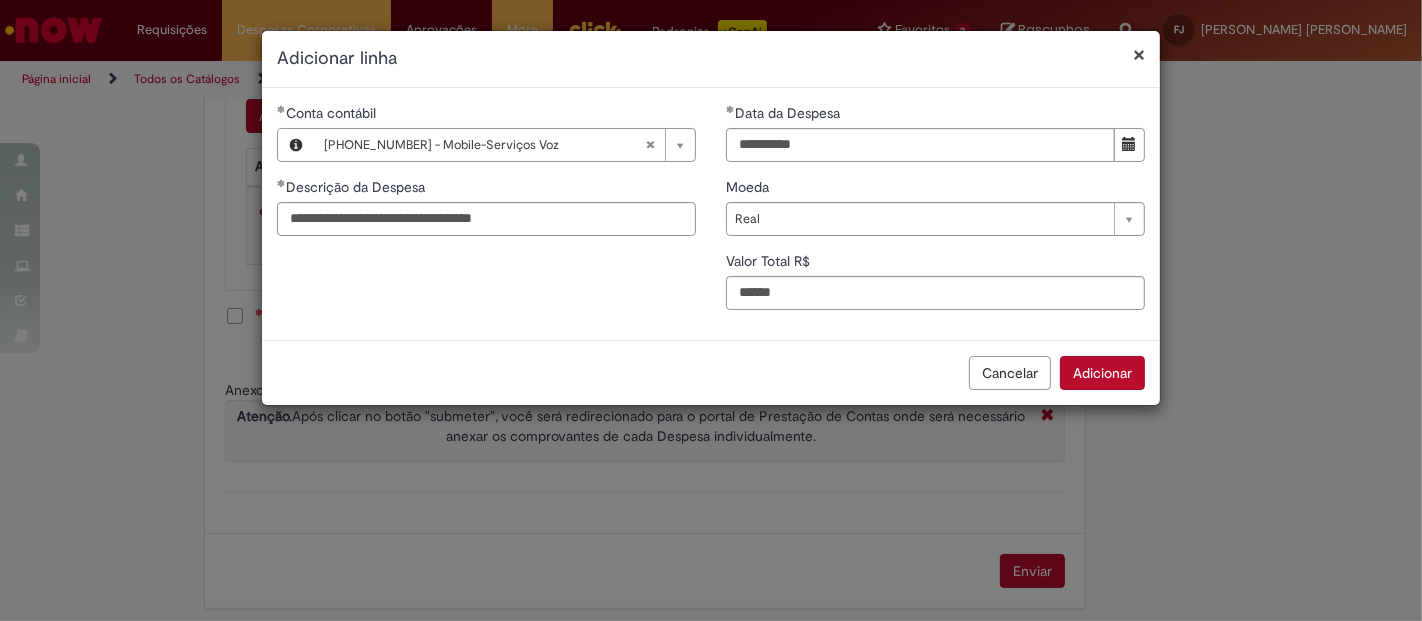 type on "***" 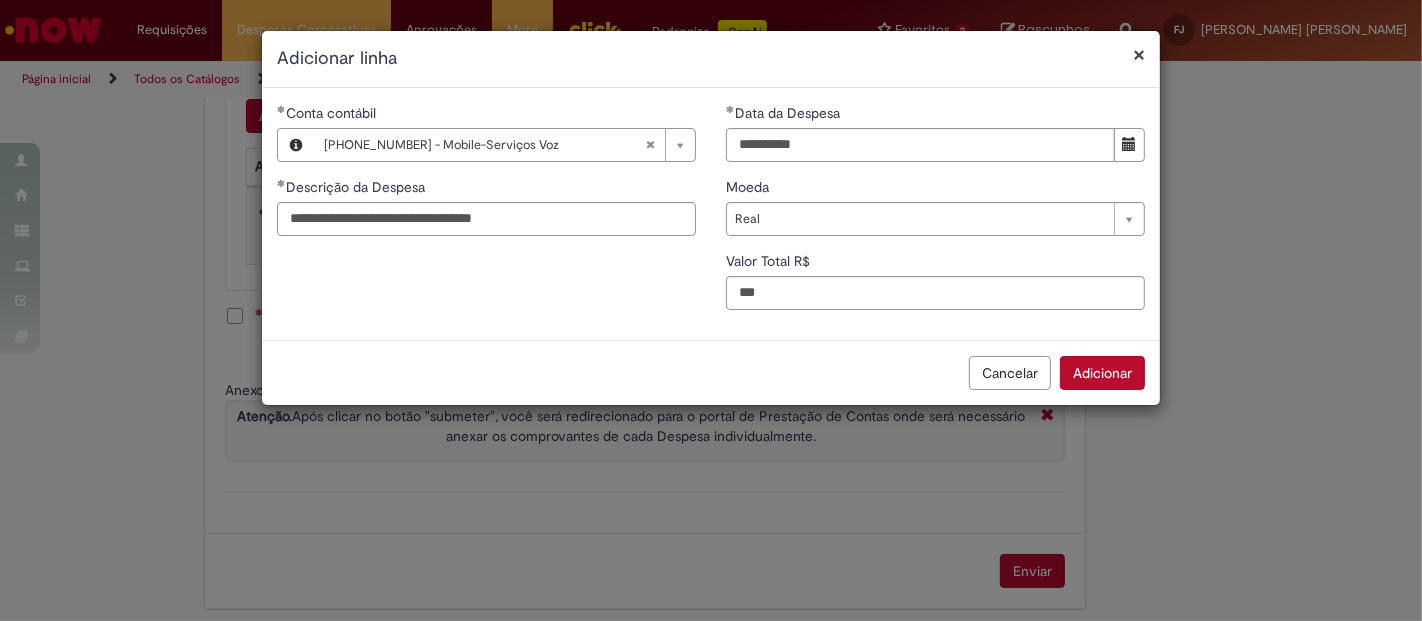 click on "Adicionar" at bounding box center (1102, 373) 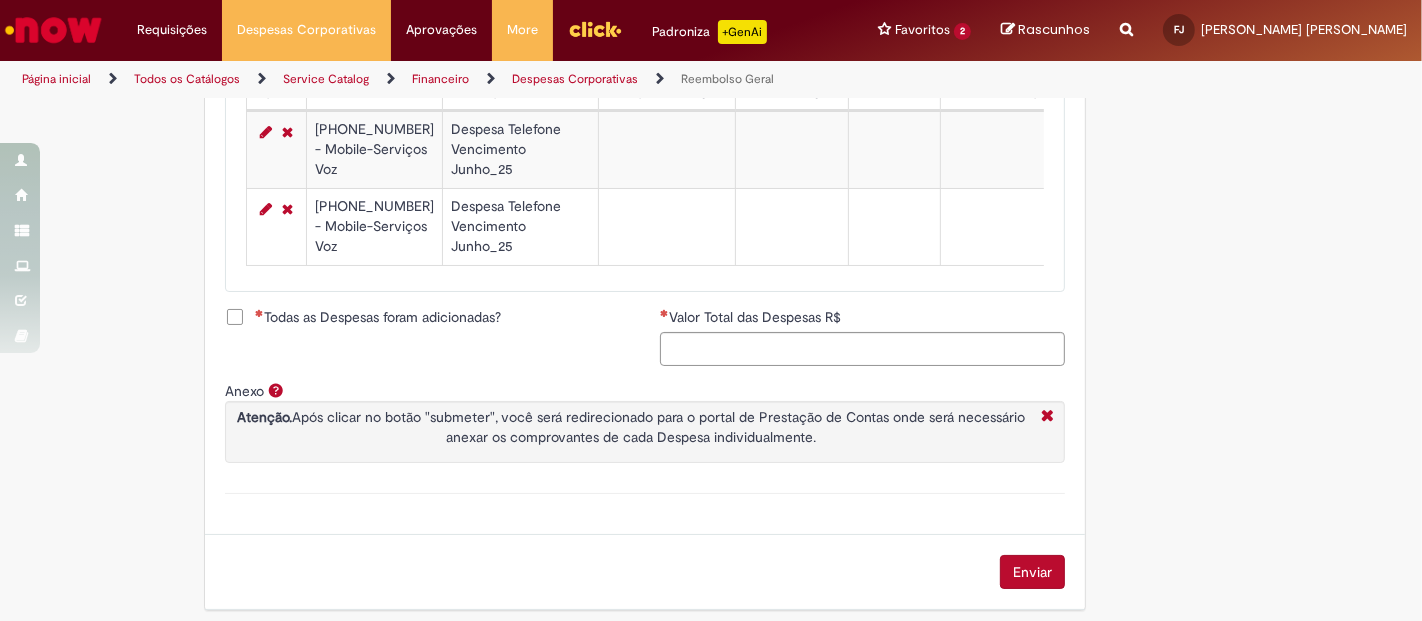 scroll, scrollTop: 980, scrollLeft: 0, axis: vertical 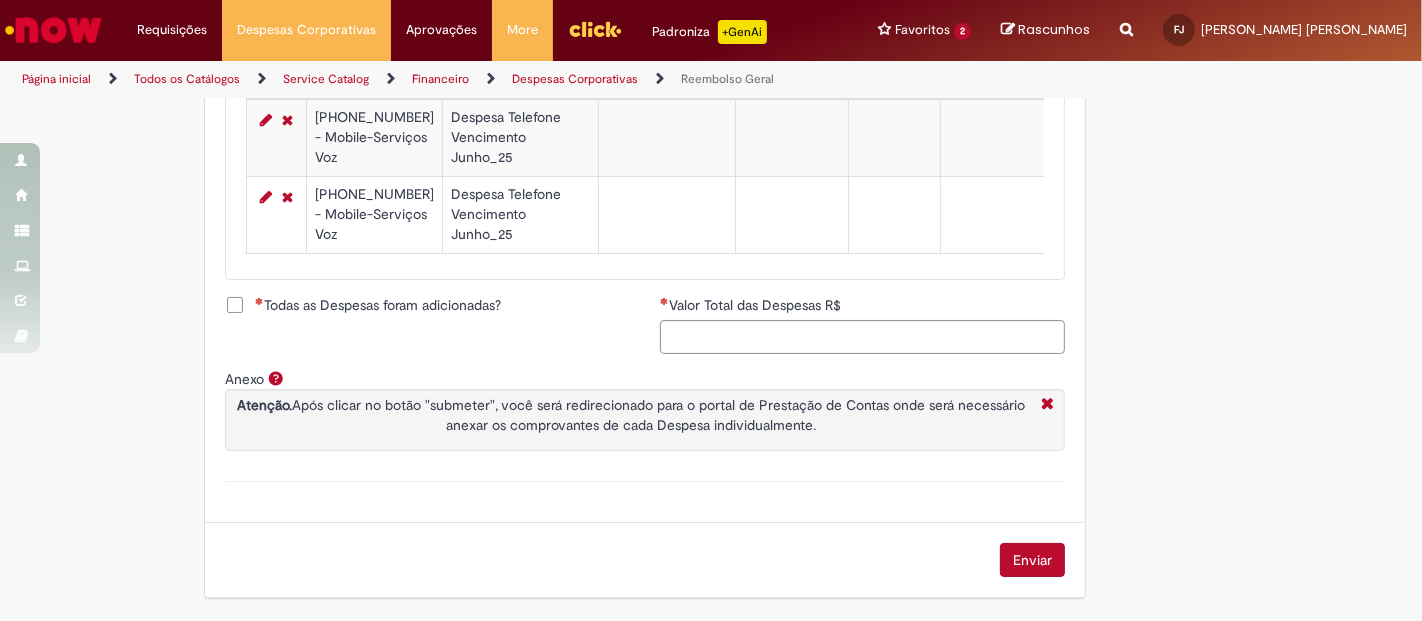 click on "Todas as Despesas foram adicionadas?" at bounding box center [378, 305] 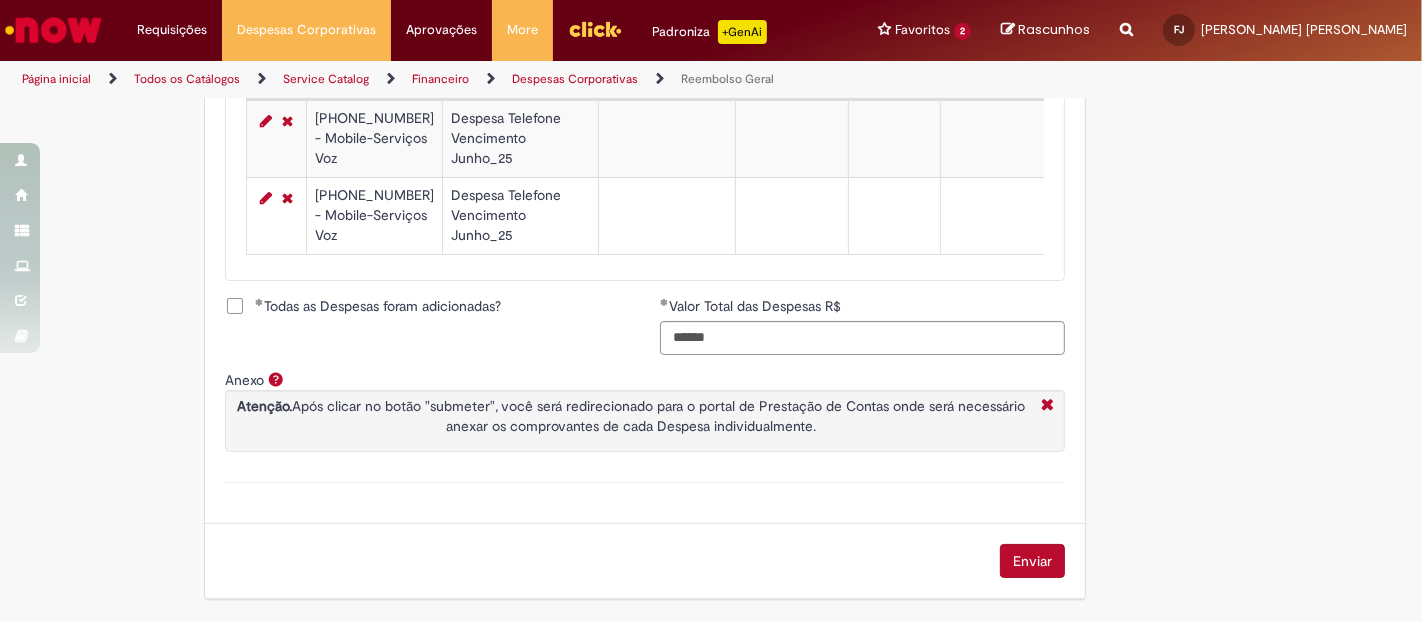 scroll, scrollTop: 985, scrollLeft: 0, axis: vertical 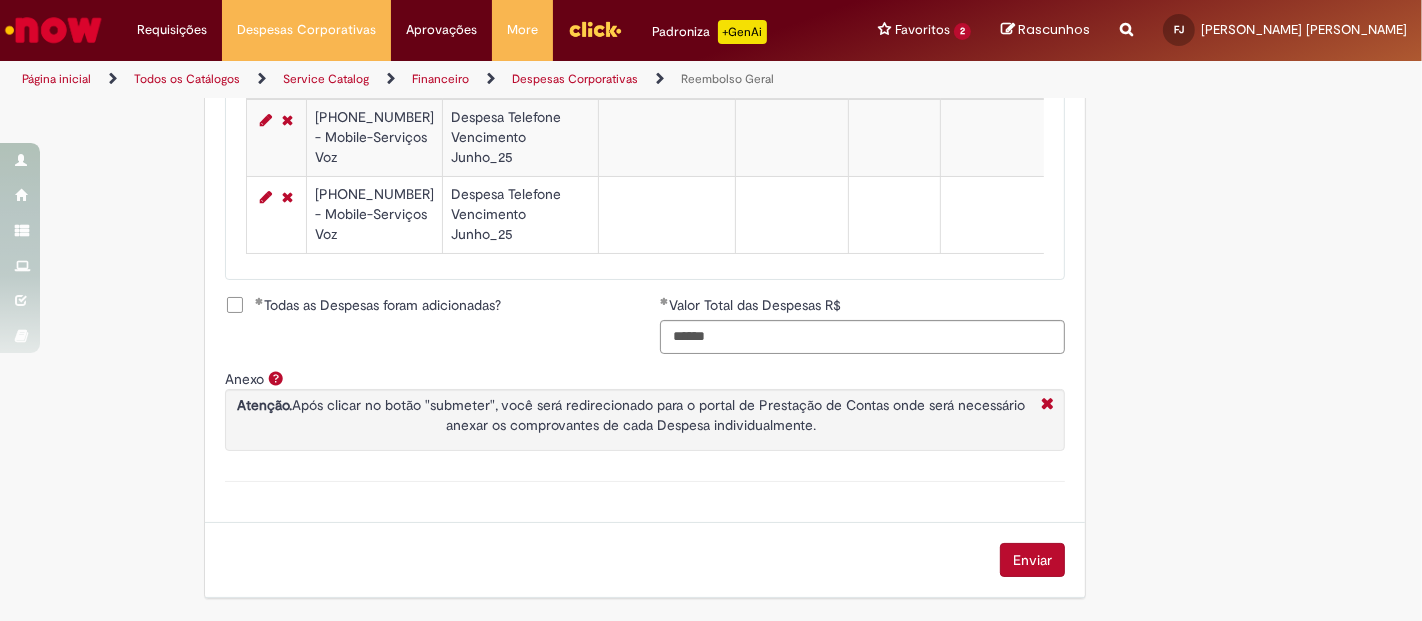 click on "Enviar" at bounding box center [1032, 560] 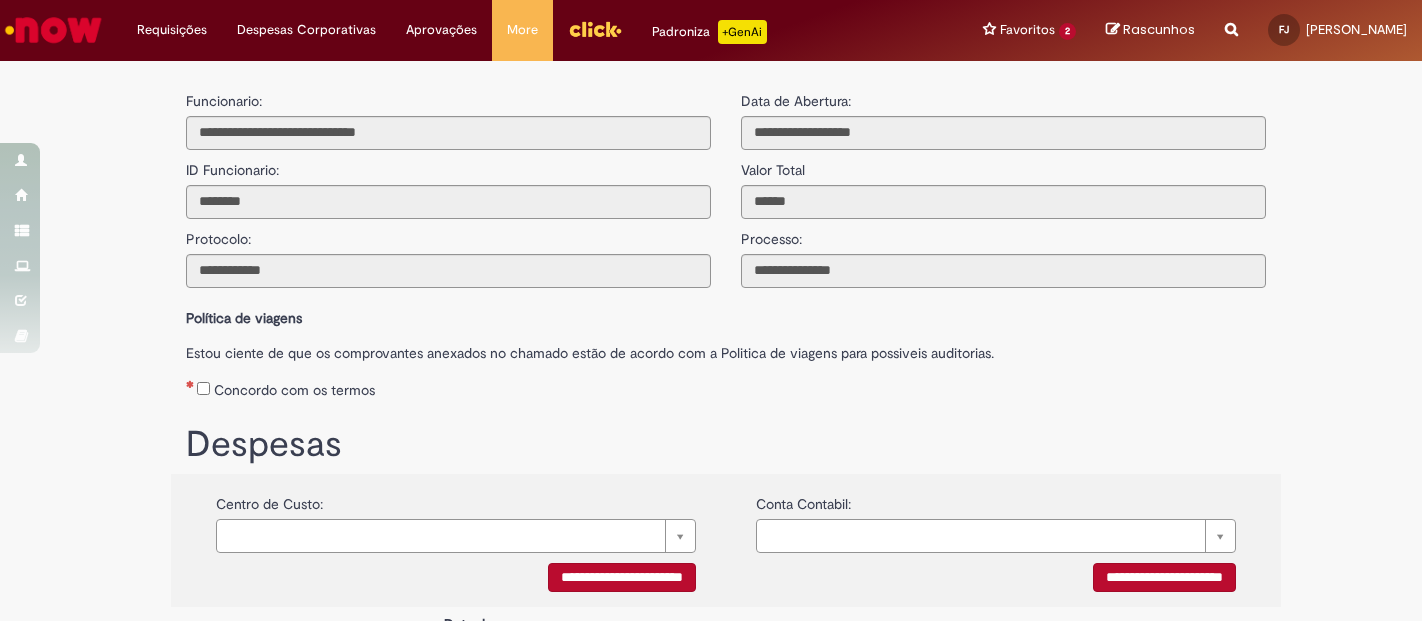 scroll, scrollTop: 0, scrollLeft: 0, axis: both 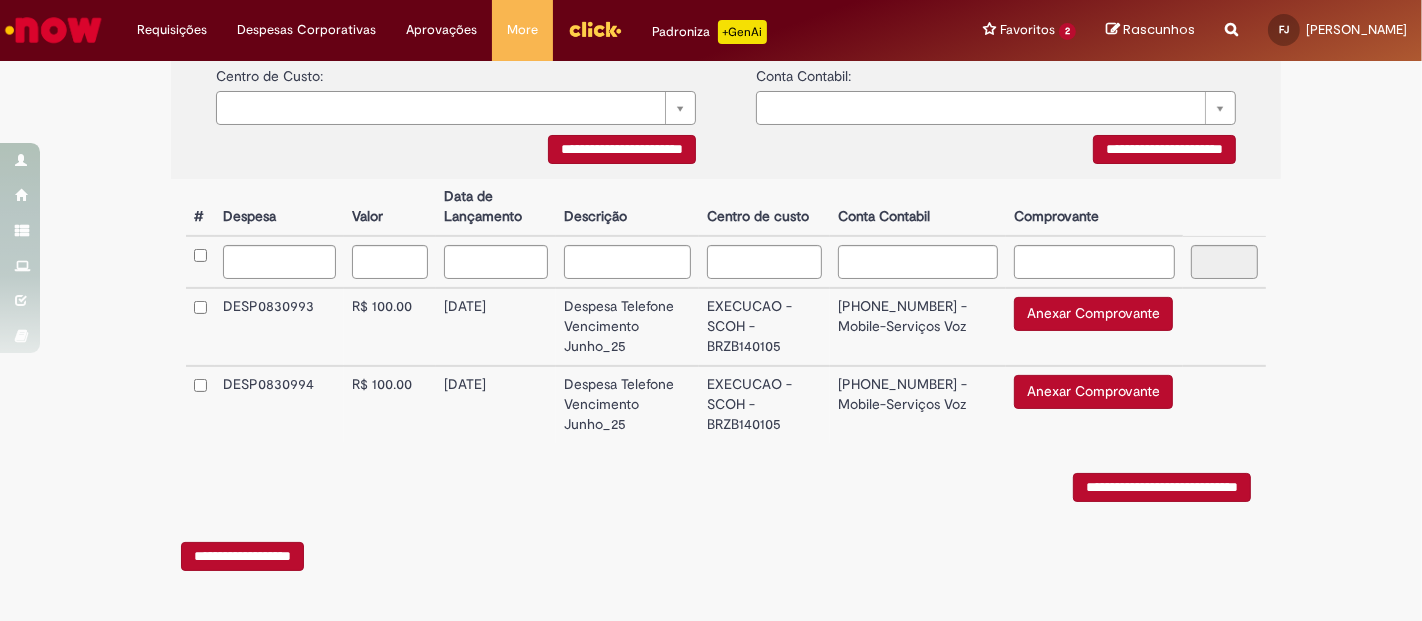 click on "Anexar Comprovante" at bounding box center [1093, 314] 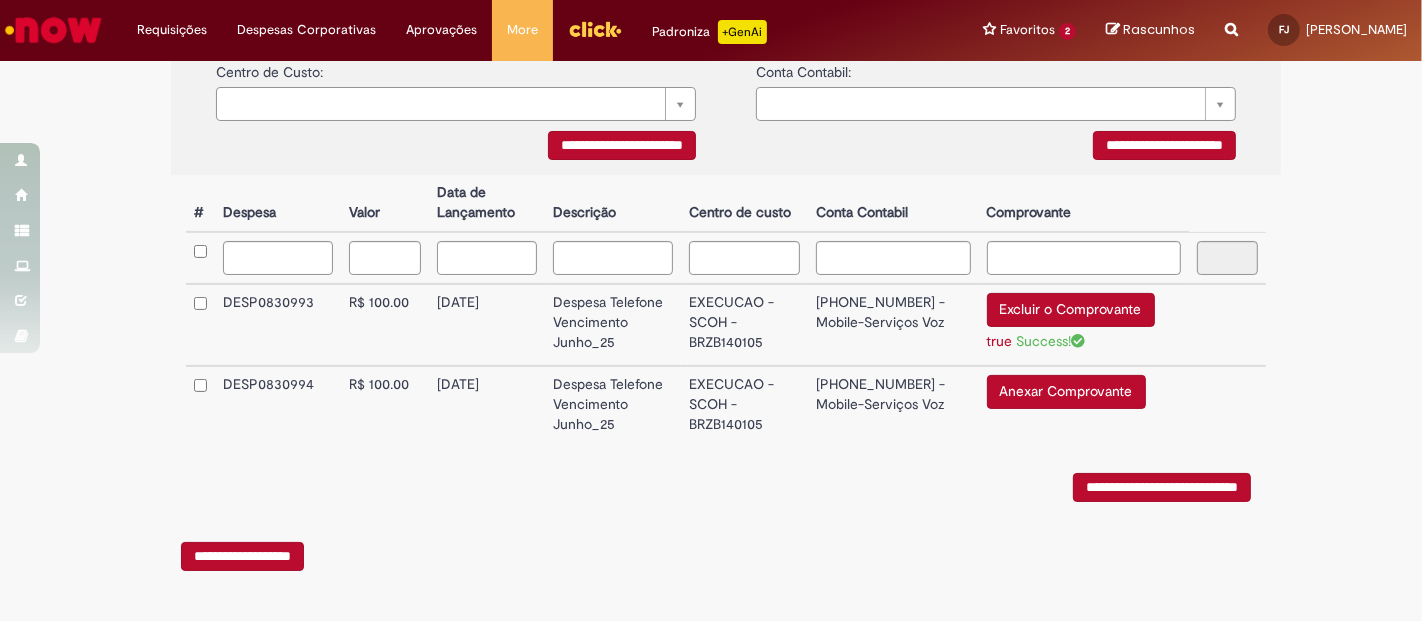 click on "Anexar Comprovante" at bounding box center [1066, 392] 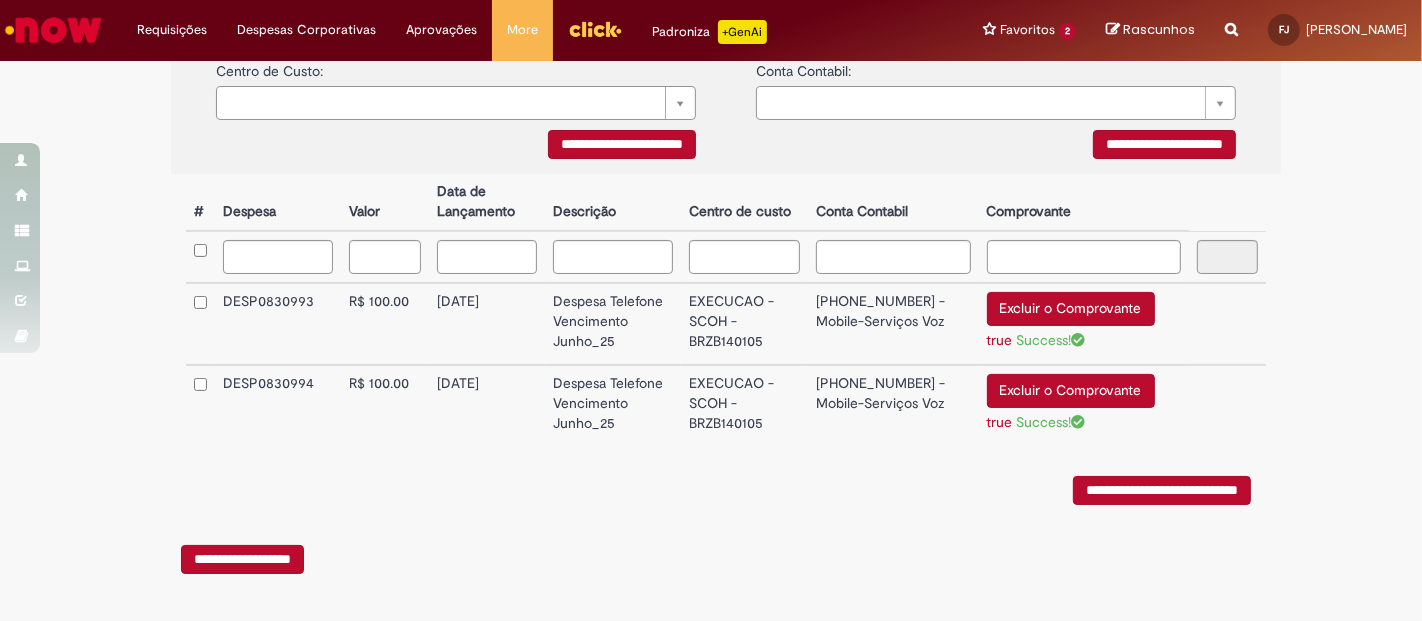 click on "**********" at bounding box center [1162, 490] 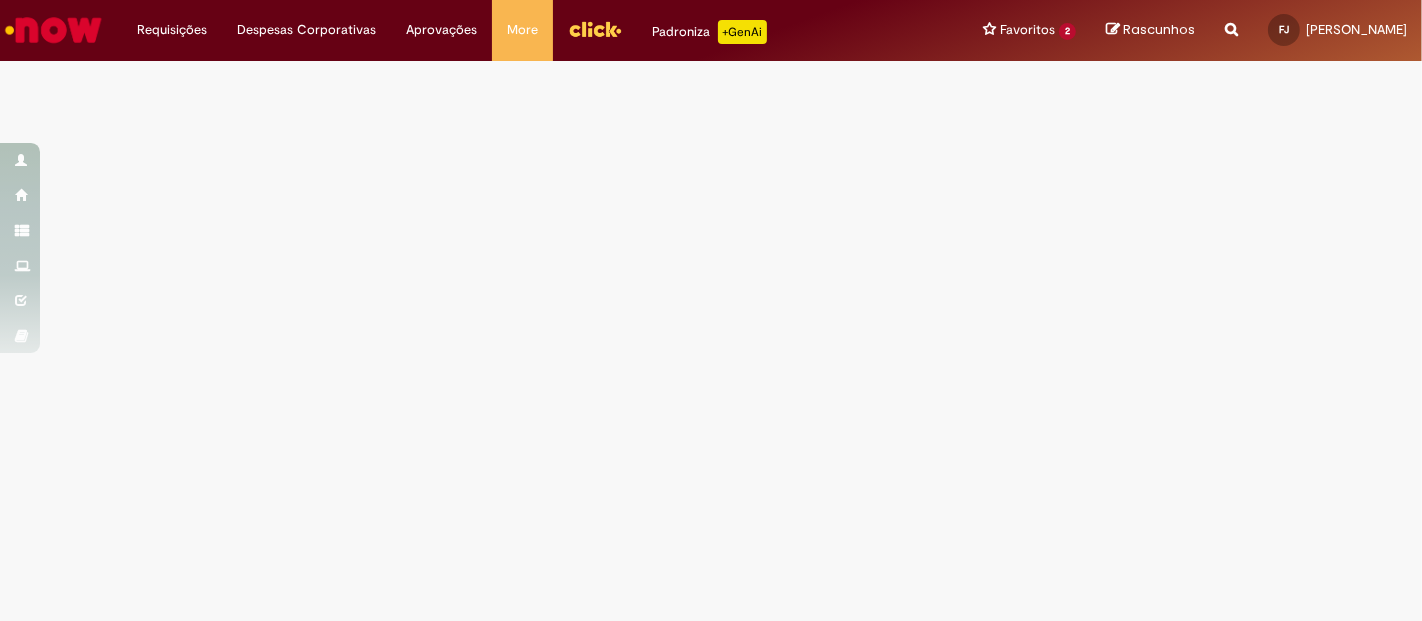 scroll, scrollTop: 0, scrollLeft: 0, axis: both 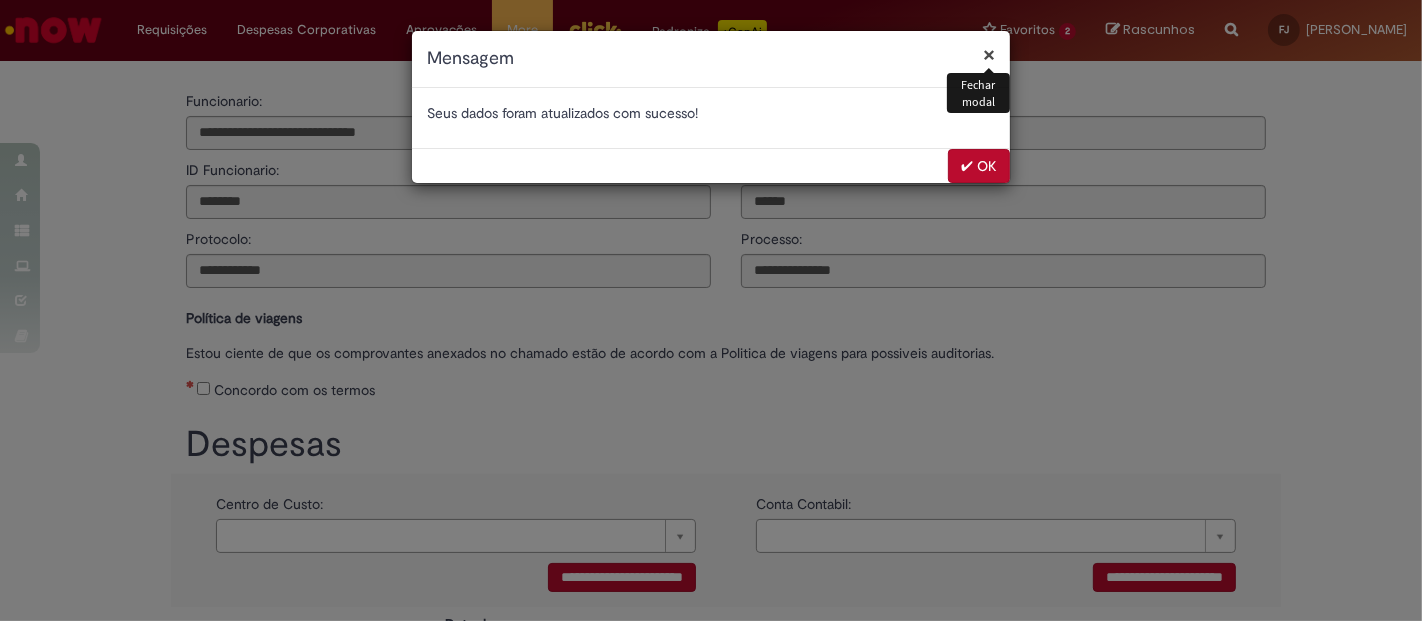 click on "✔ OK" at bounding box center [979, 166] 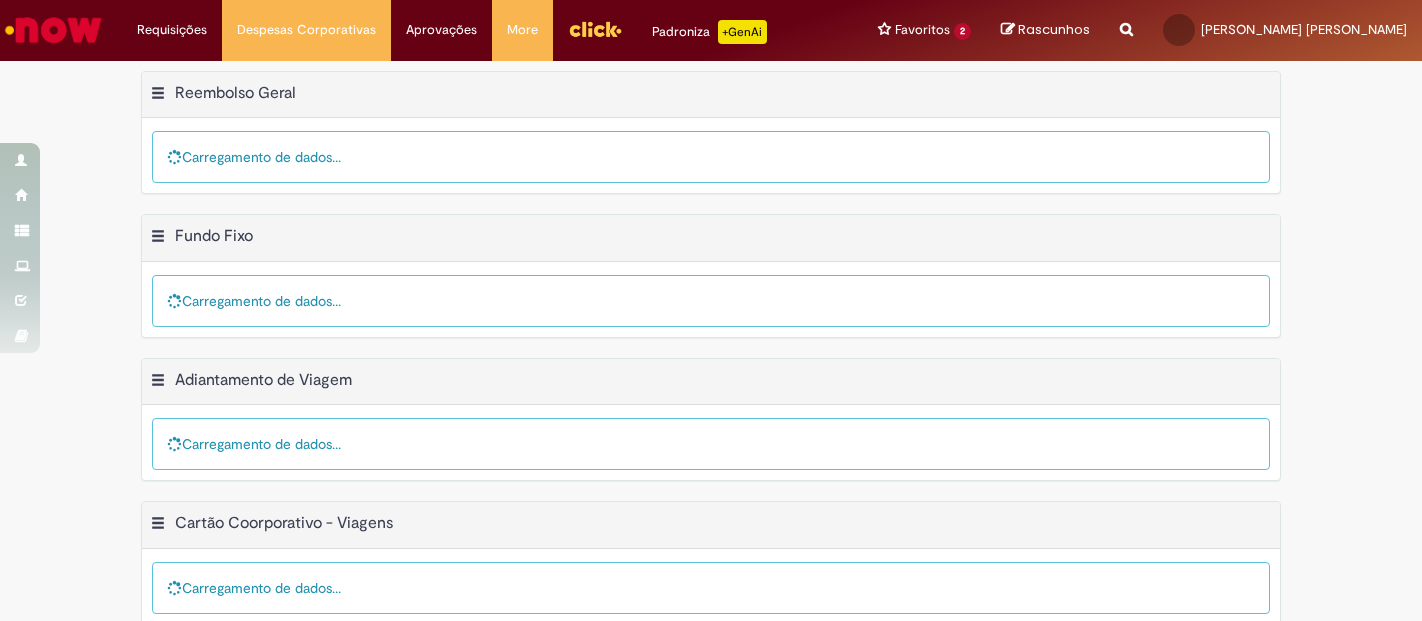 scroll, scrollTop: 0, scrollLeft: 0, axis: both 